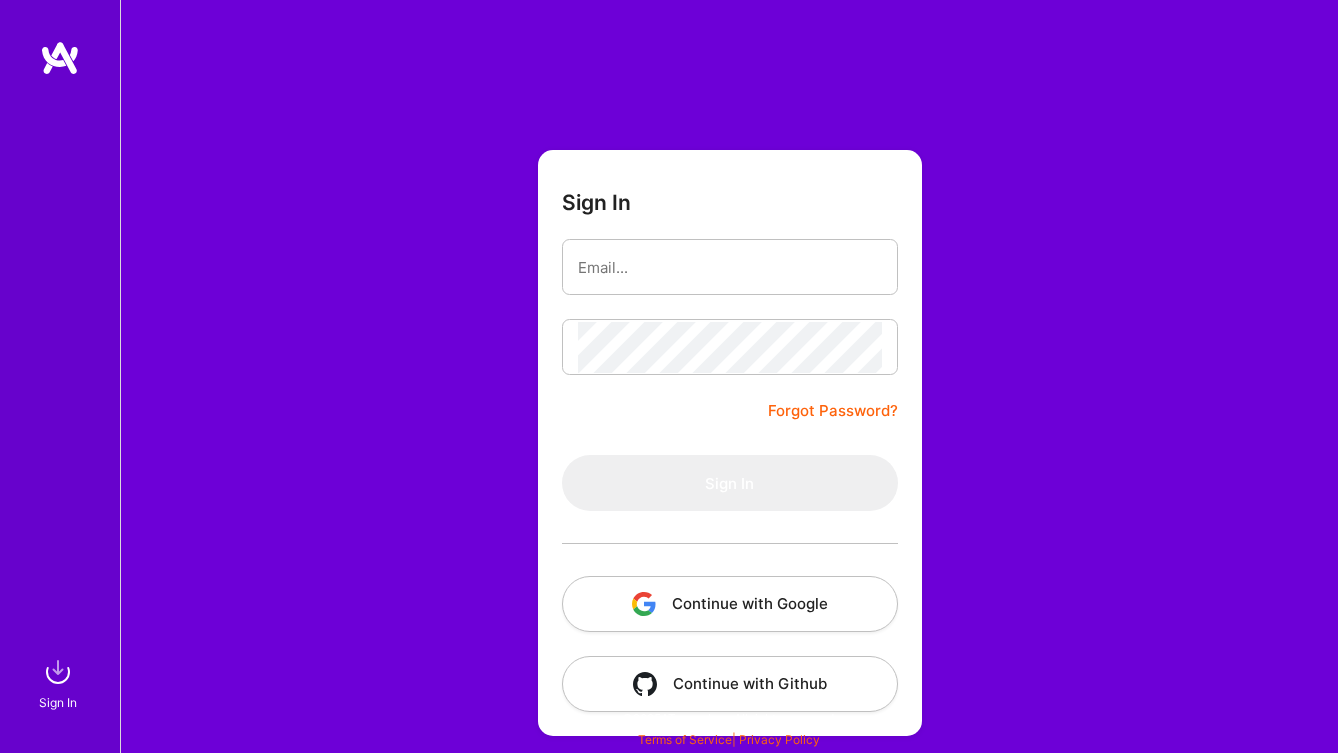 scroll, scrollTop: 0, scrollLeft: 0, axis: both 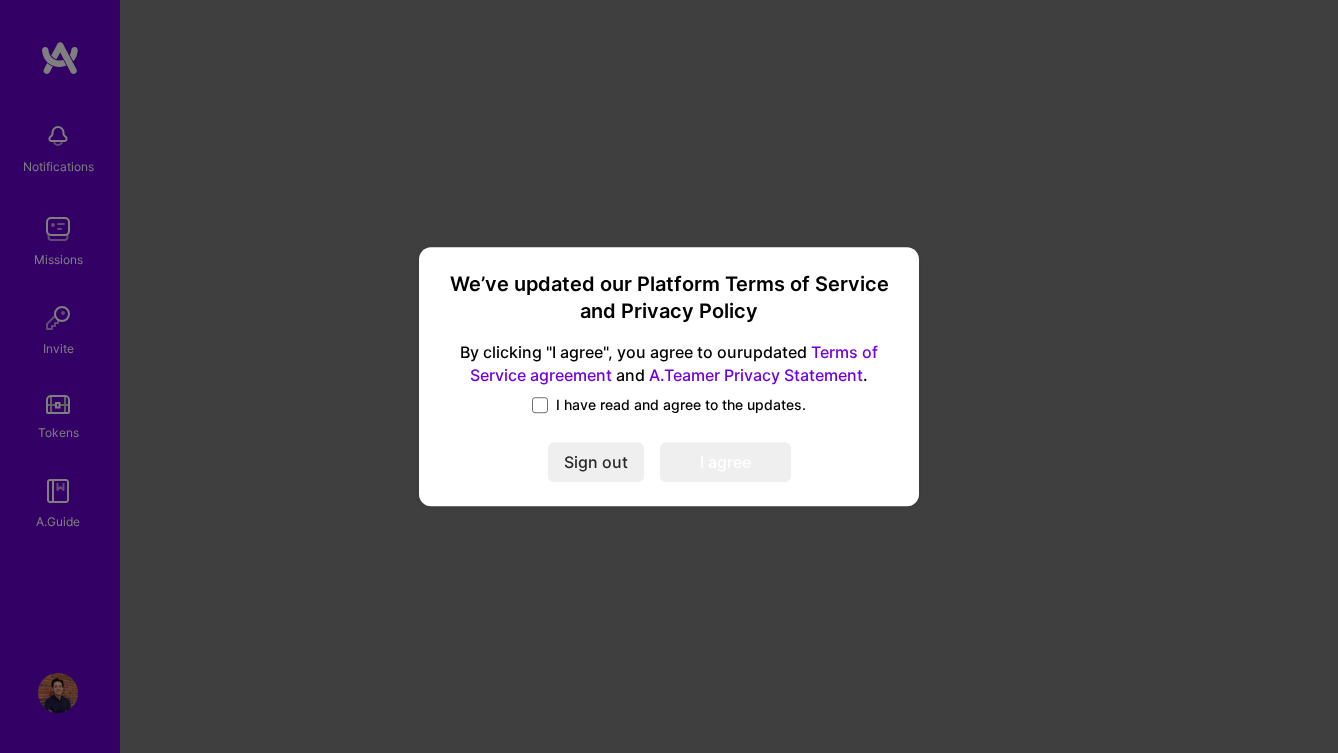 click on "I have read and agree to the updates." at bounding box center [681, 405] 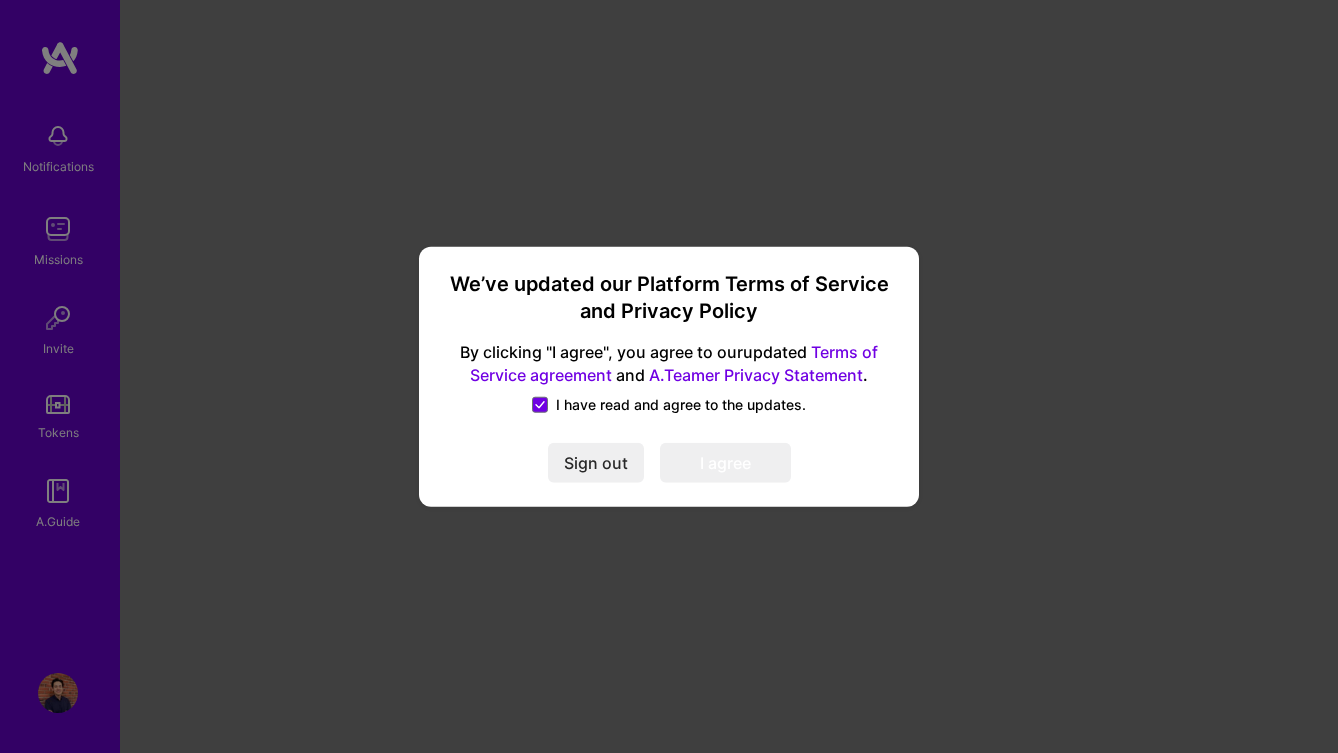 click on "I agree" at bounding box center (725, 463) 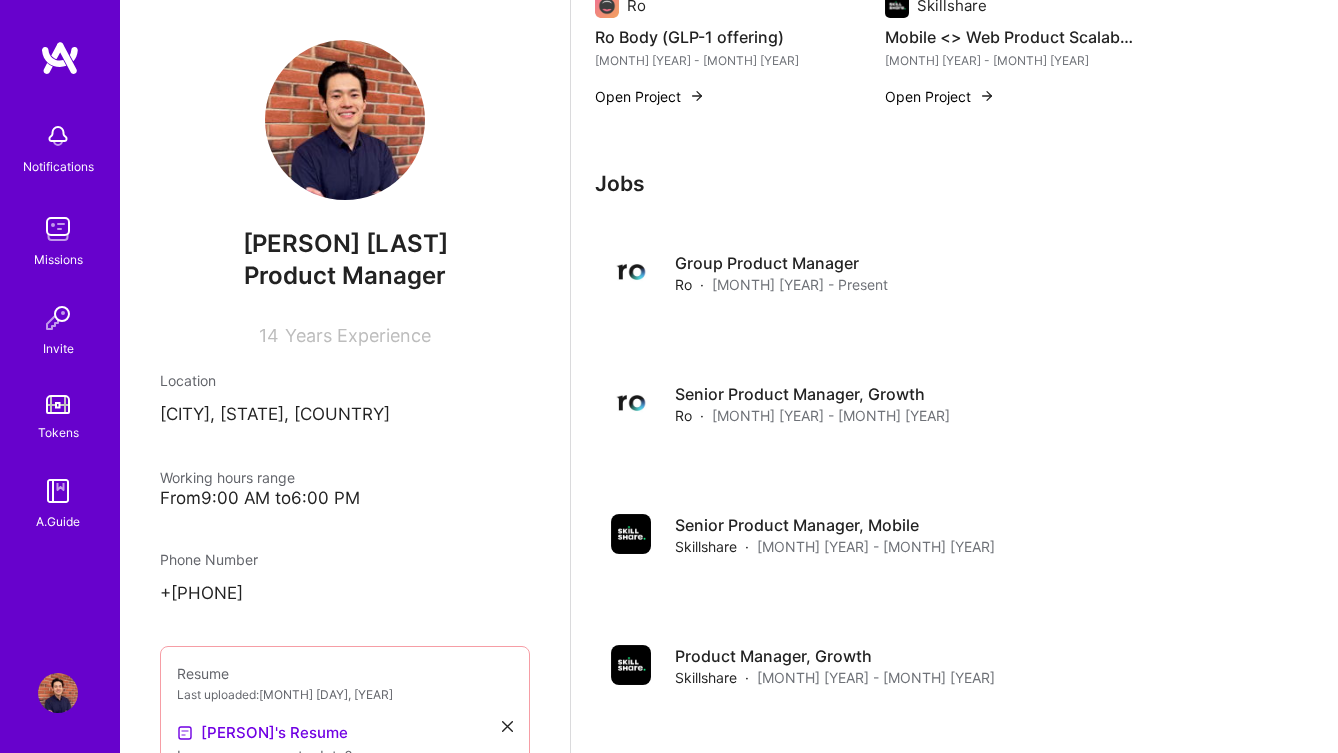 scroll, scrollTop: 811, scrollLeft: 0, axis: vertical 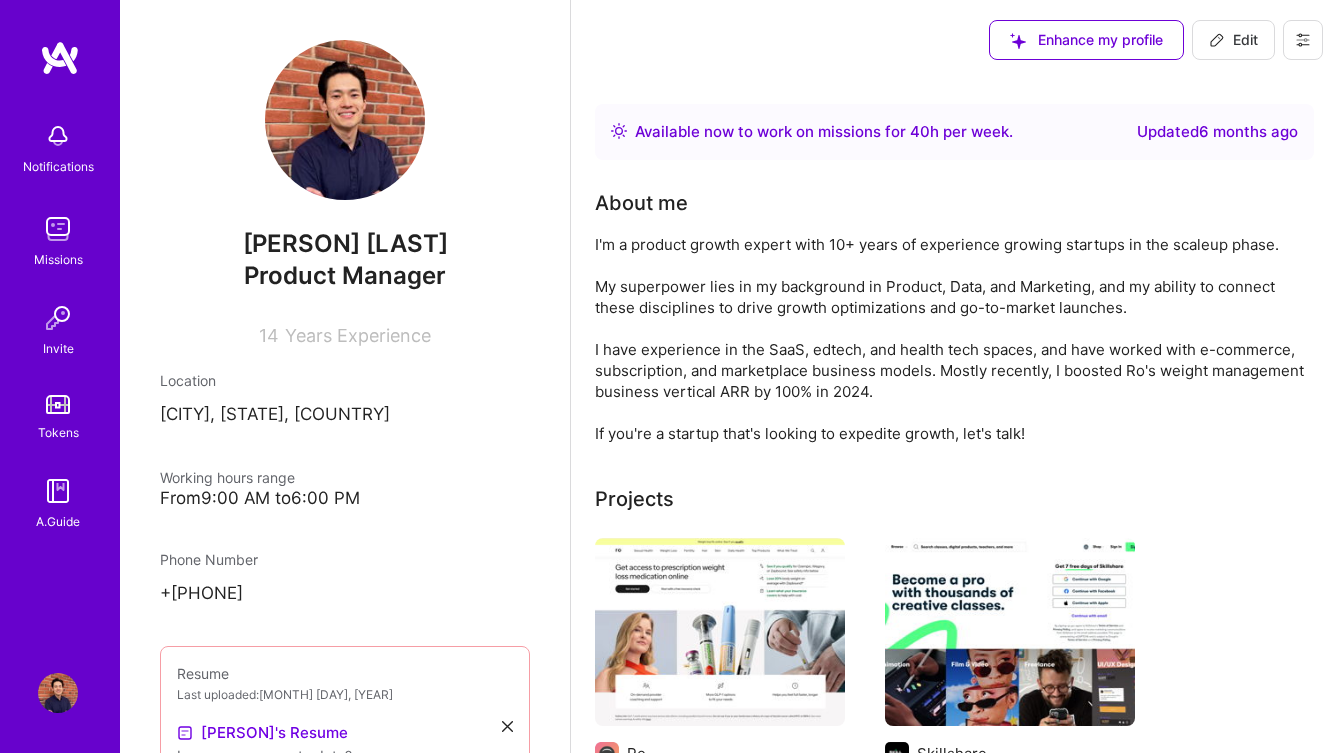 click at bounding box center [1303, 40] 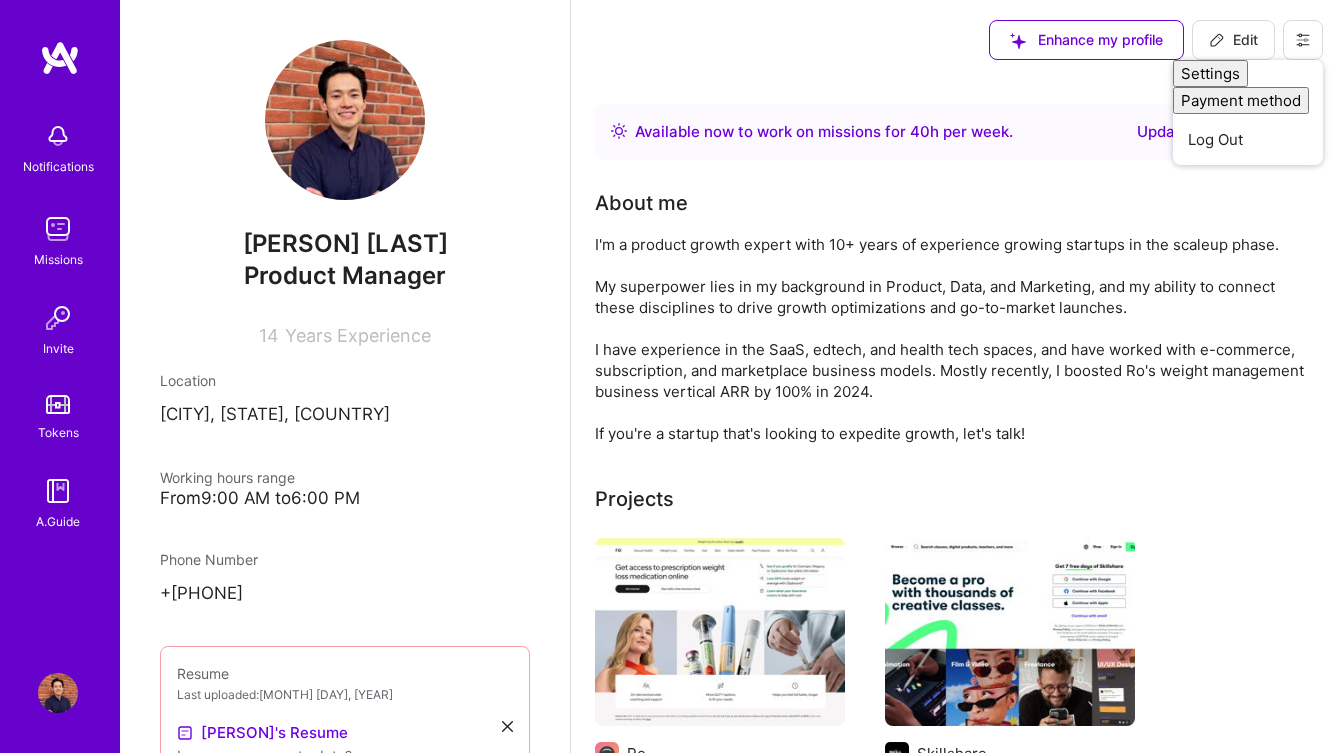 click at bounding box center [1303, 40] 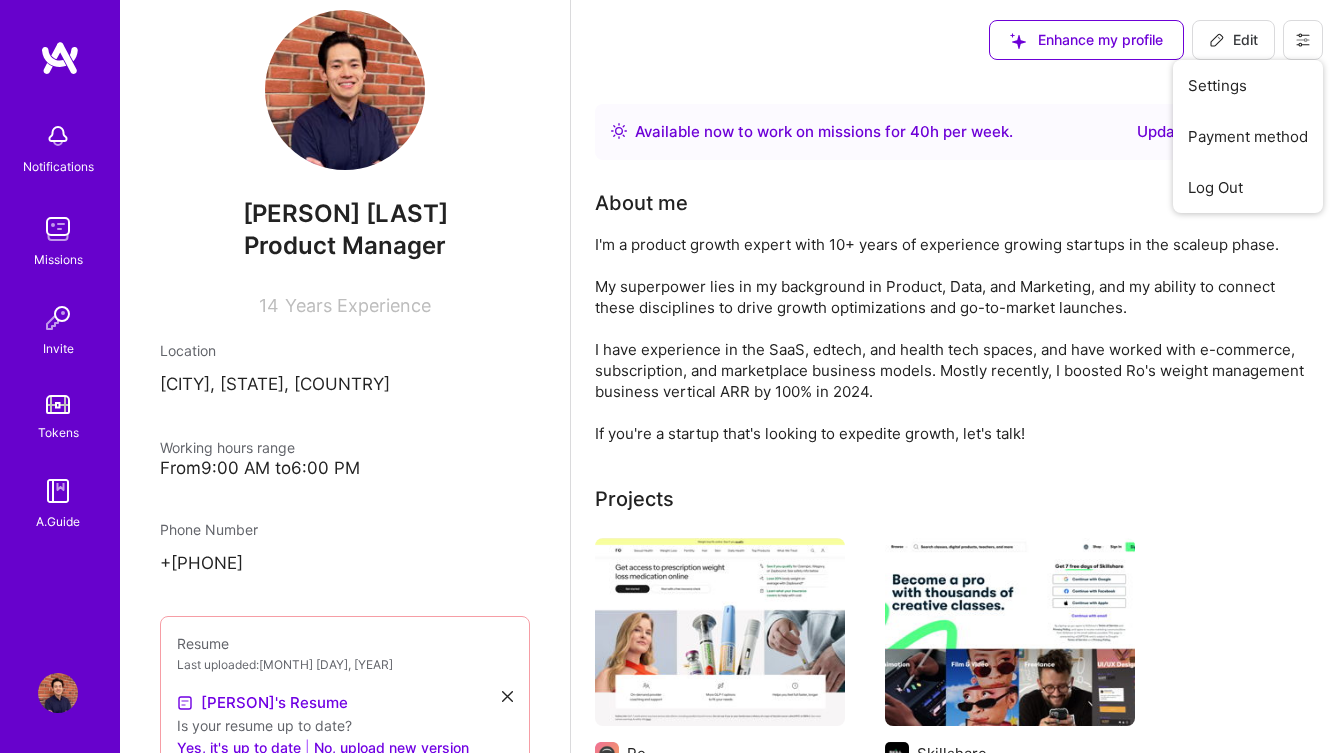 scroll, scrollTop: 50, scrollLeft: 0, axis: vertical 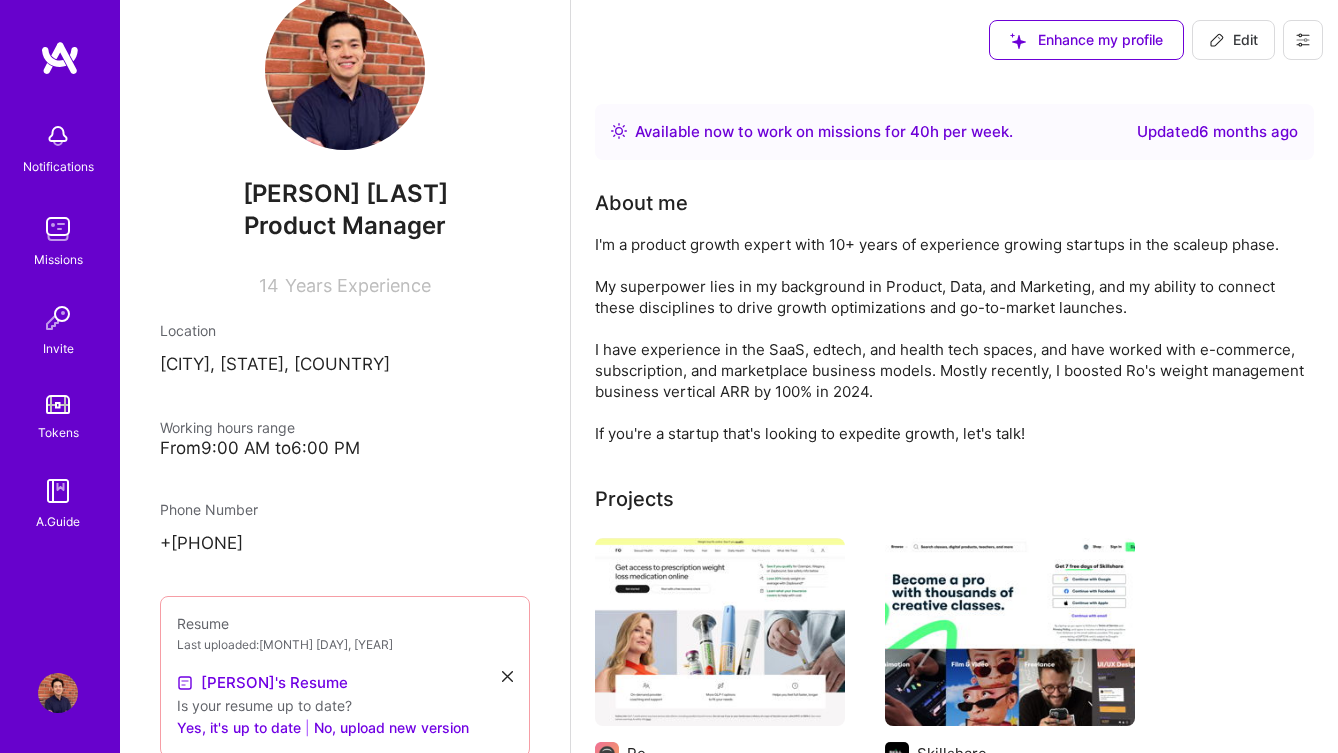 click on "About me" at bounding box center [954, 203] 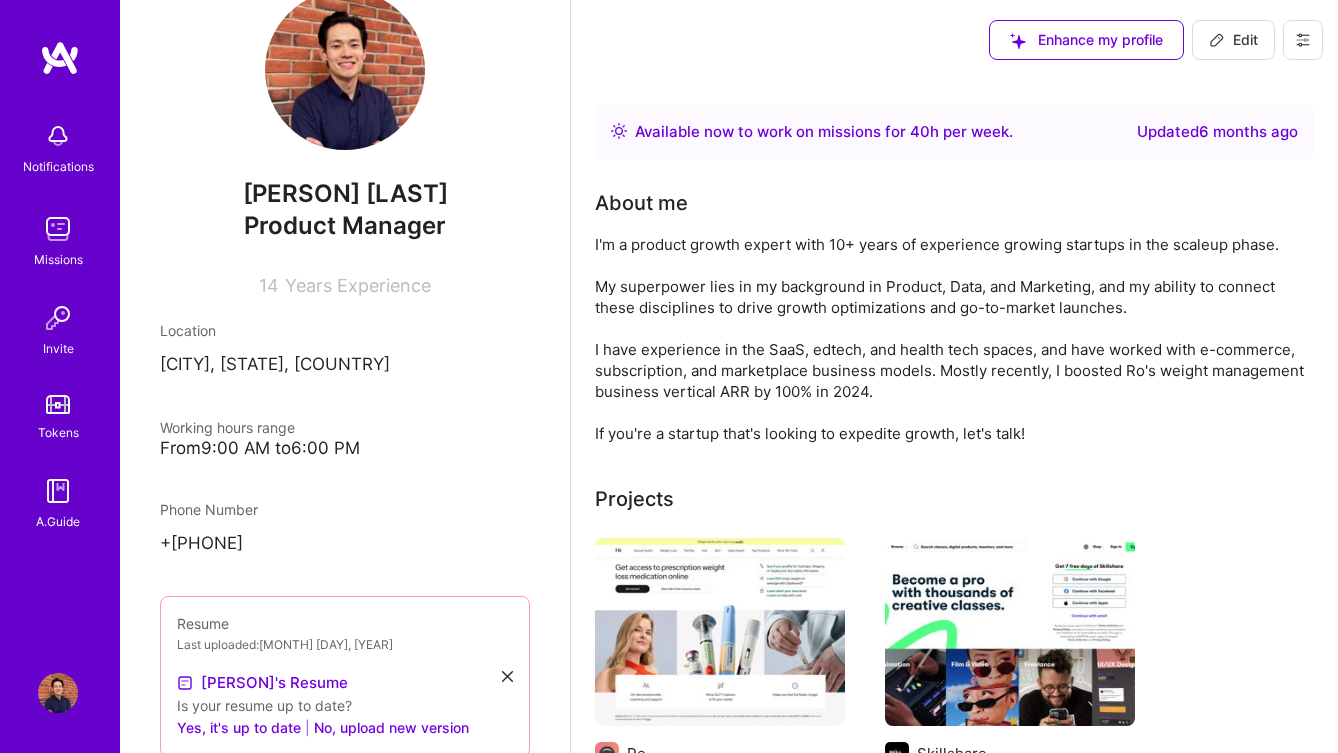 click on "Edit" at bounding box center (1233, 40) 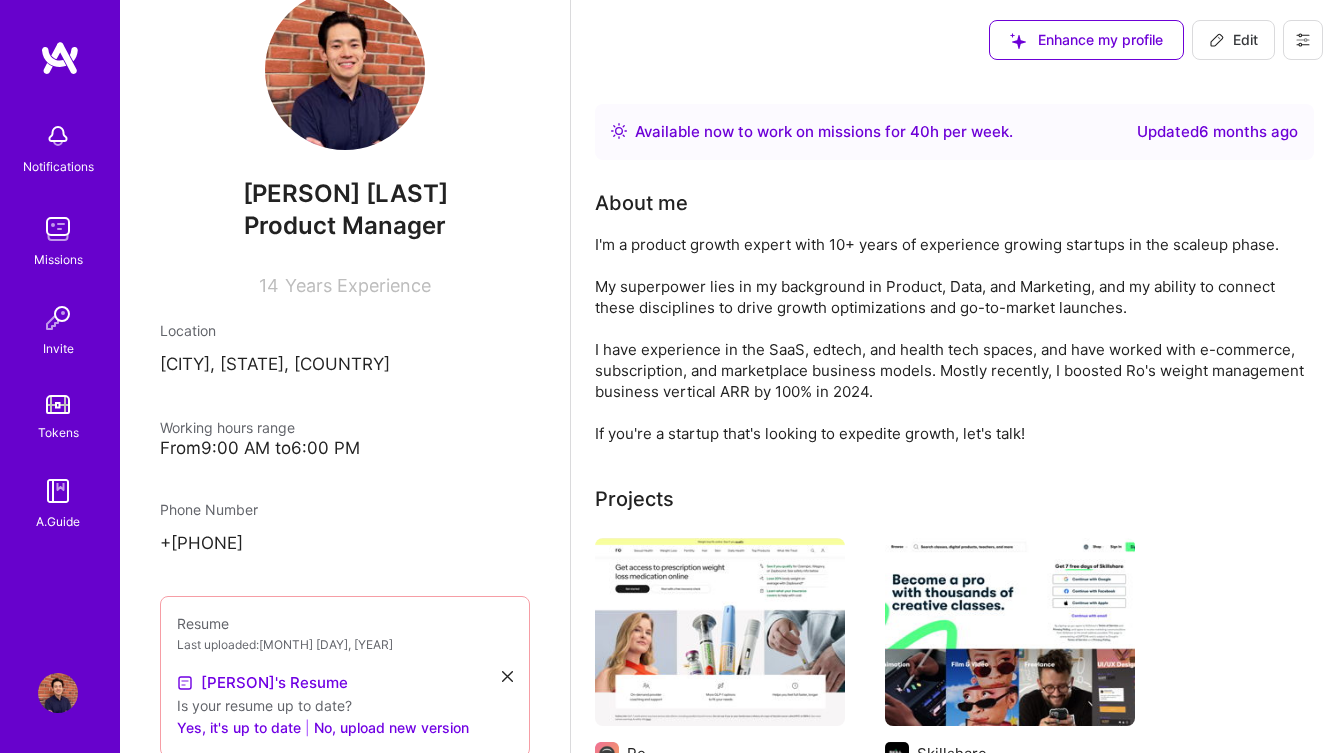 select on "US" 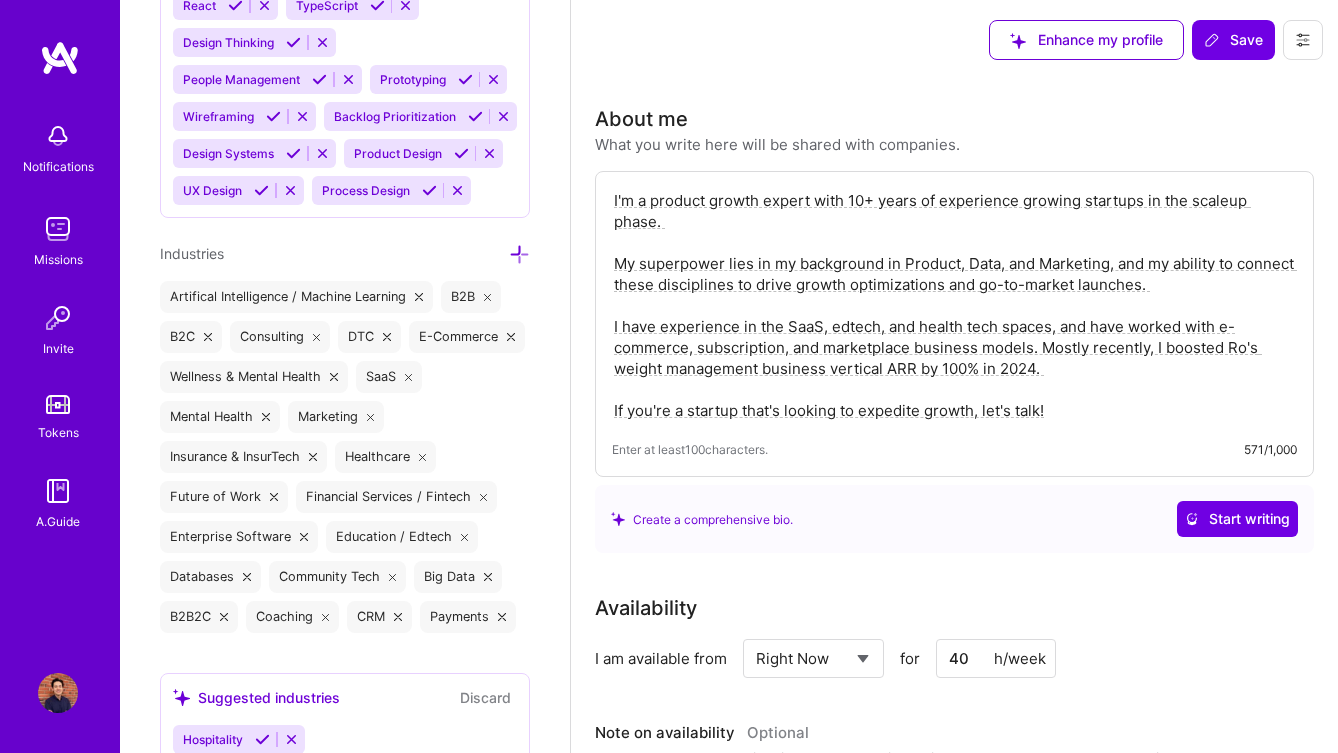 scroll, scrollTop: 2858, scrollLeft: 0, axis: vertical 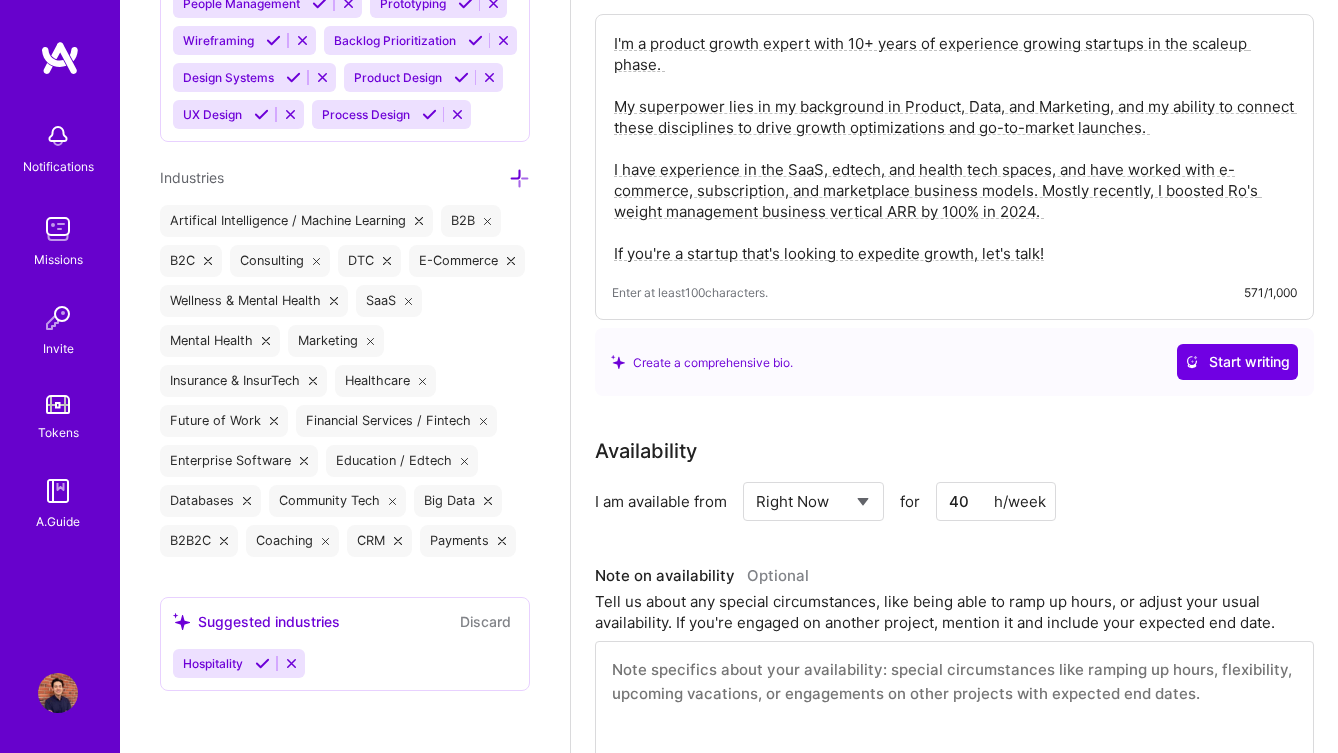 click on "40" at bounding box center [996, 501] 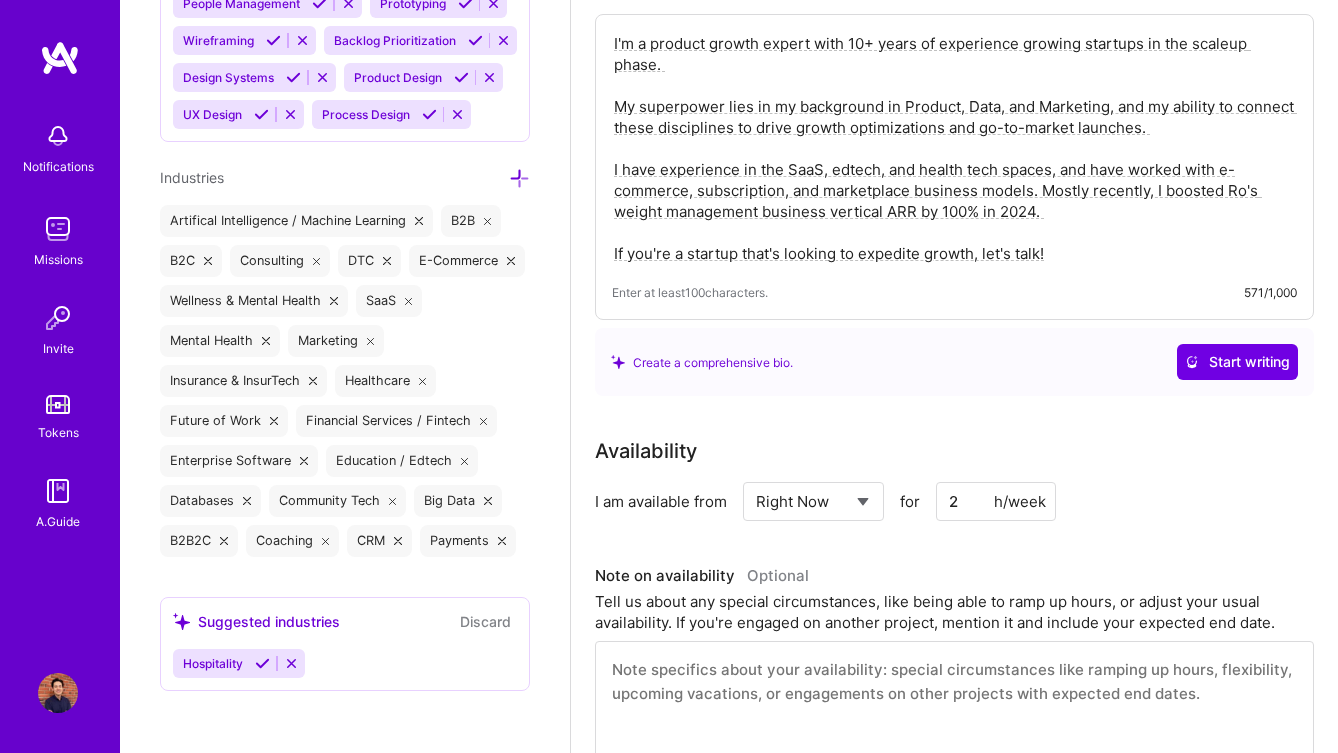 type on "2" 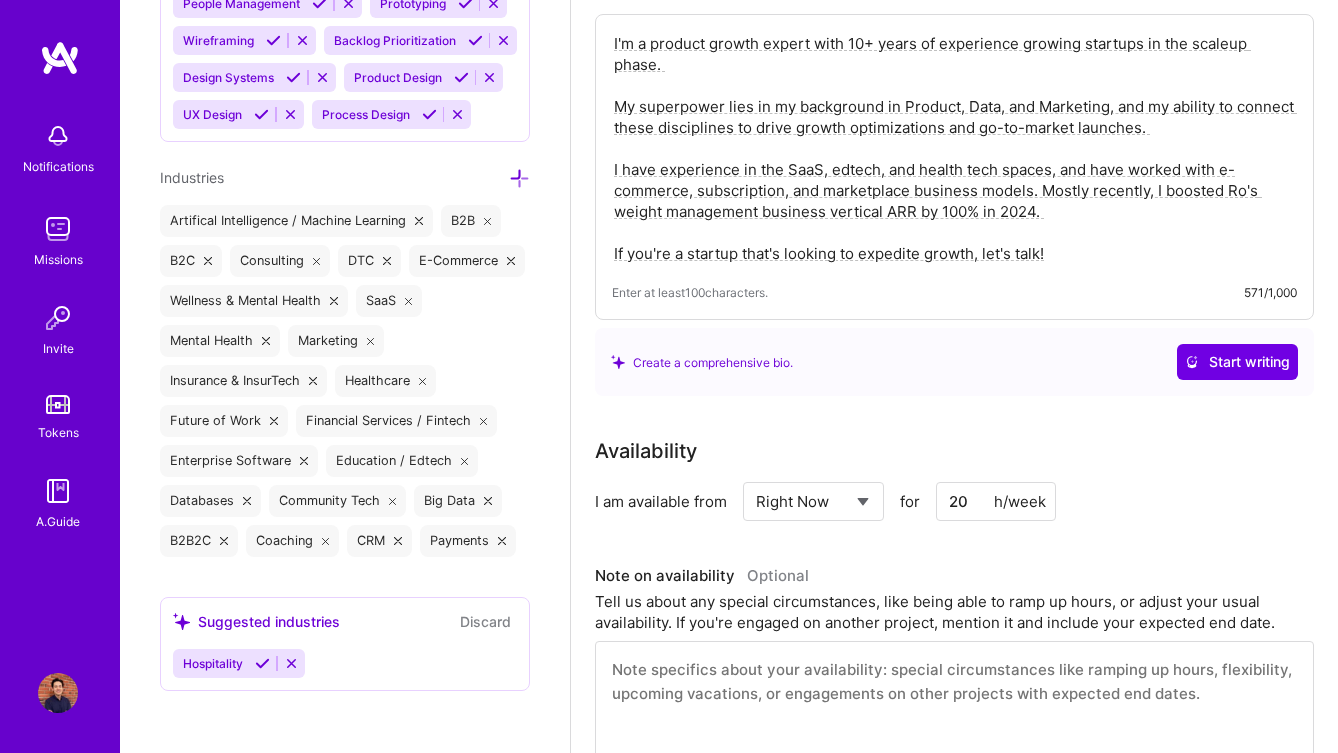 type on "20" 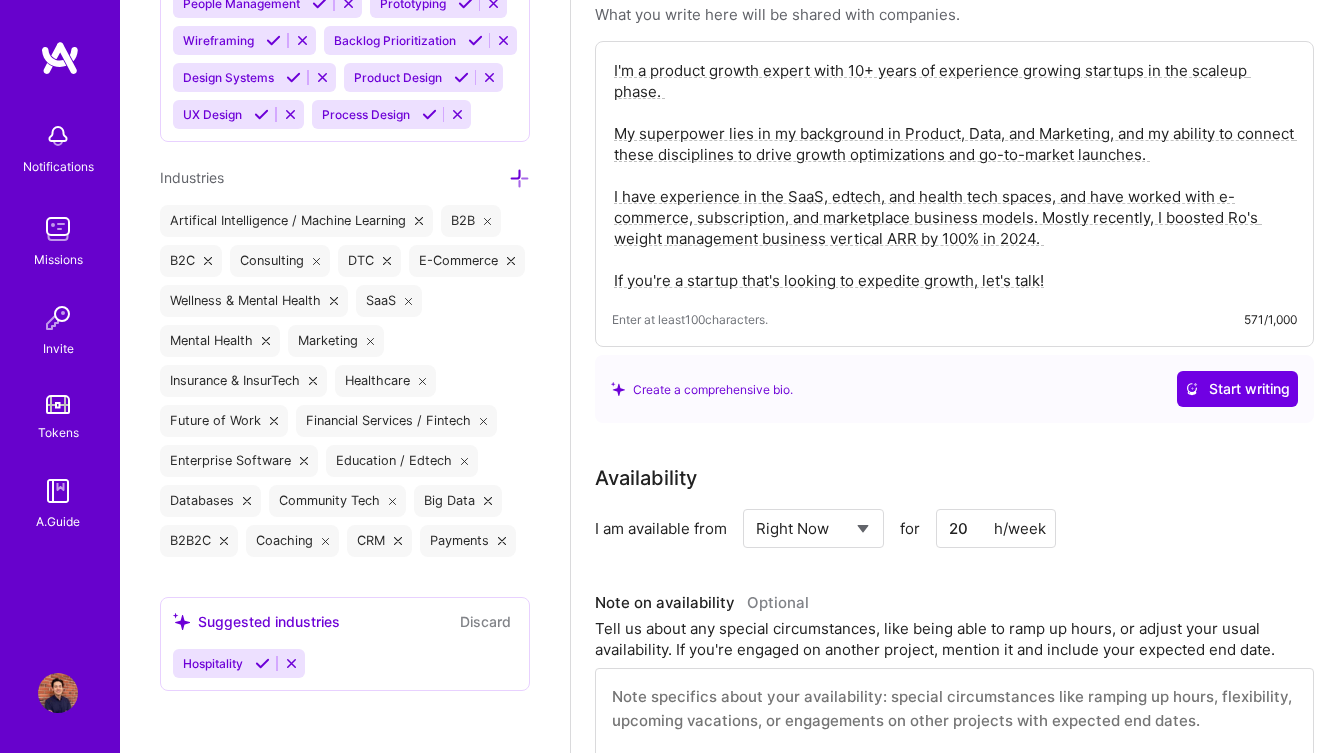 scroll, scrollTop: 0, scrollLeft: 0, axis: both 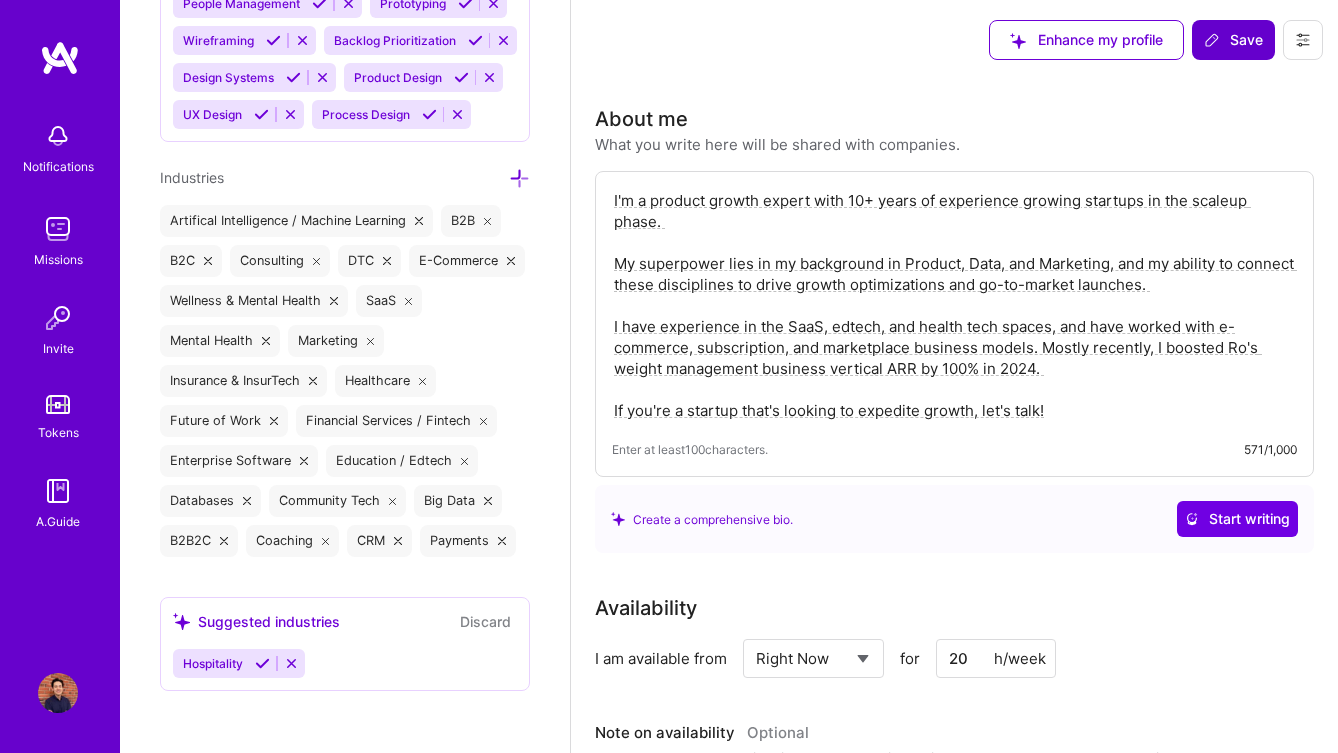 click on "Save" at bounding box center [1233, 40] 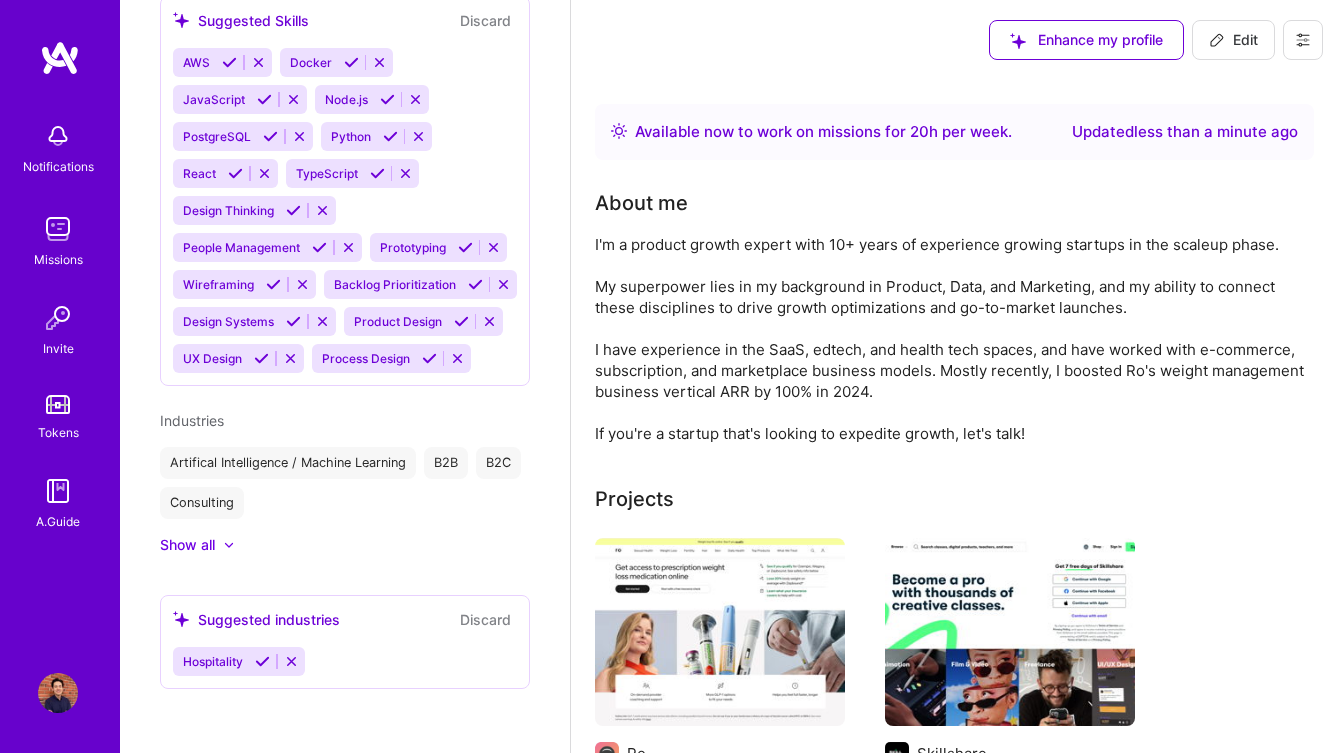 scroll, scrollTop: 1737, scrollLeft: 0, axis: vertical 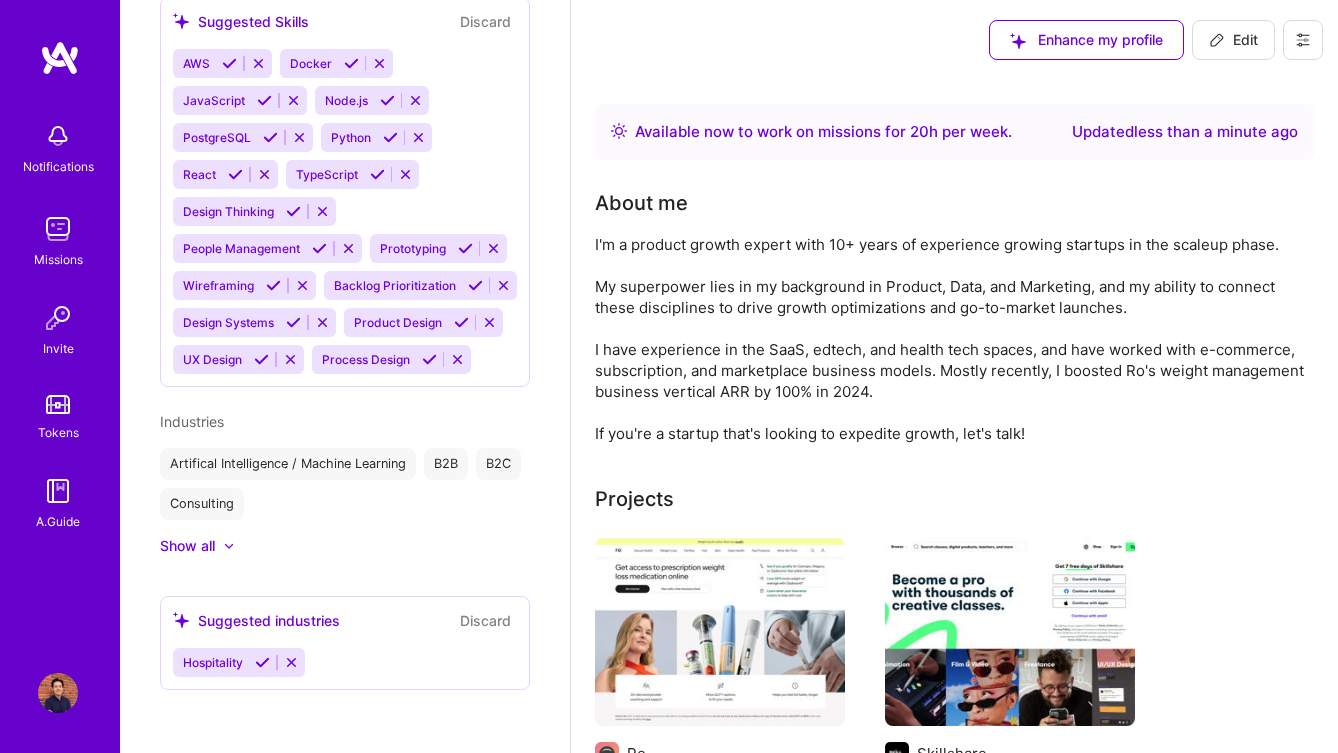 click on "Edit" at bounding box center (1233, 40) 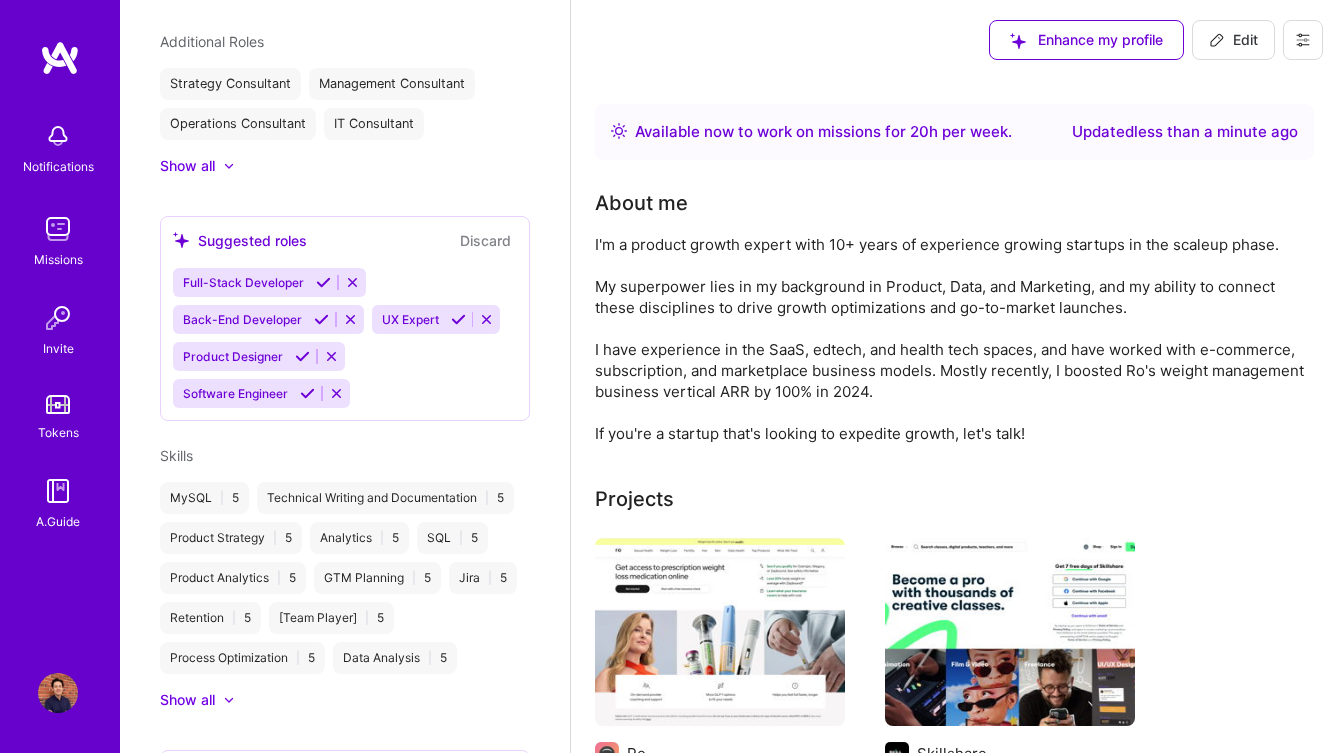 select on "US" 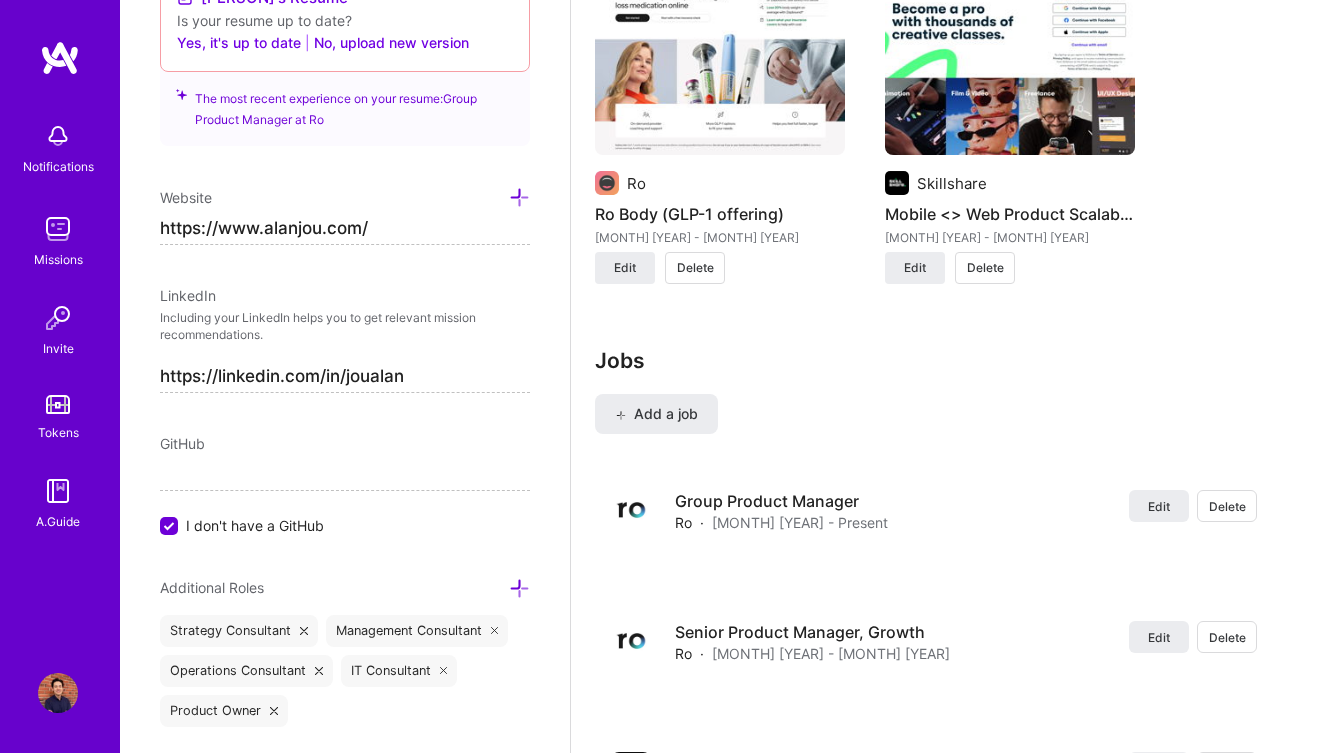 scroll, scrollTop: 1818, scrollLeft: 0, axis: vertical 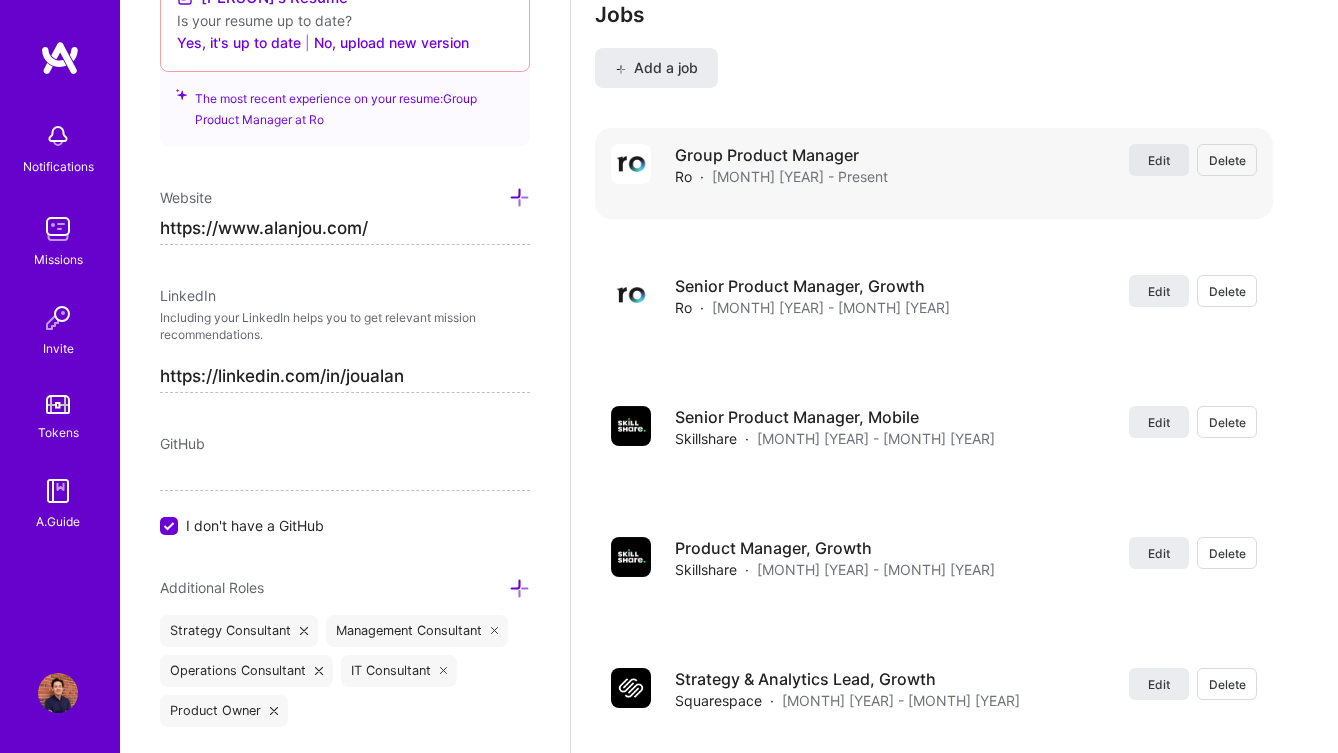 click on "Edit" at bounding box center [1159, 160] 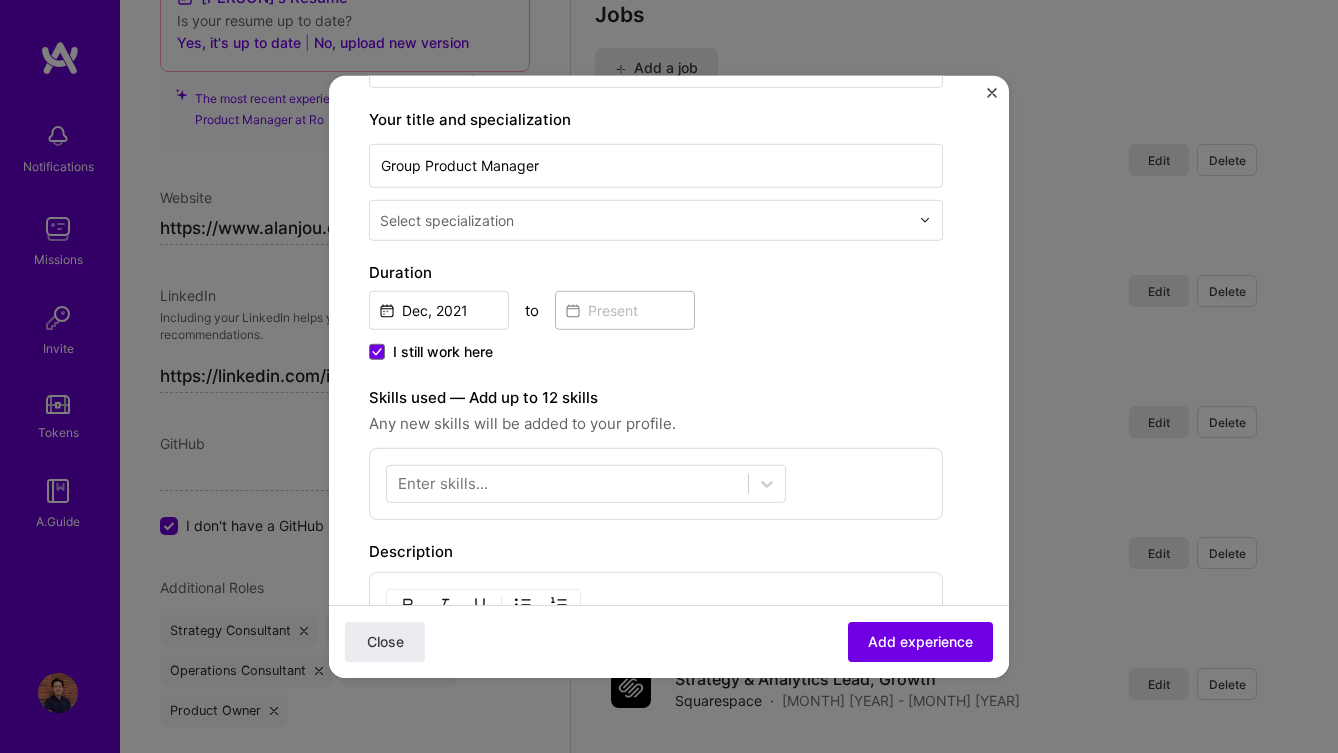 scroll, scrollTop: 316, scrollLeft: 0, axis: vertical 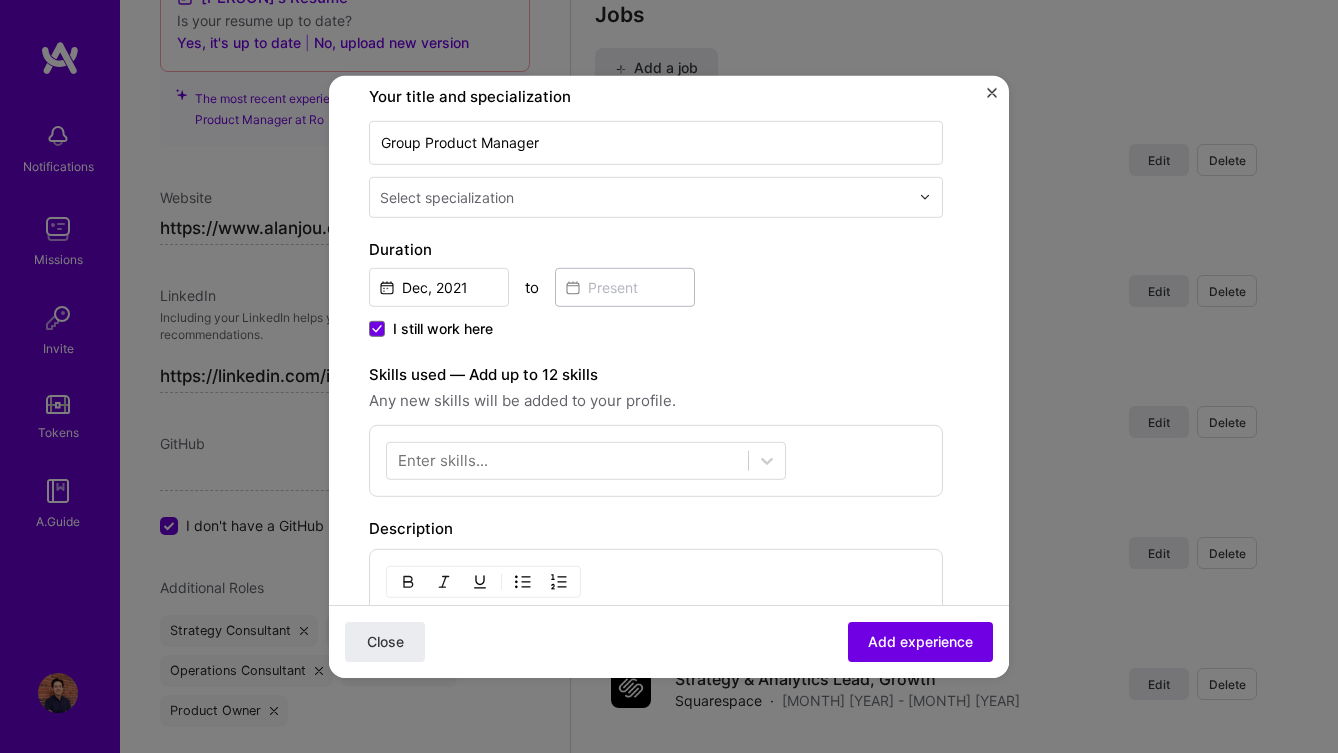 click on "I still work here" at bounding box center (431, 328) 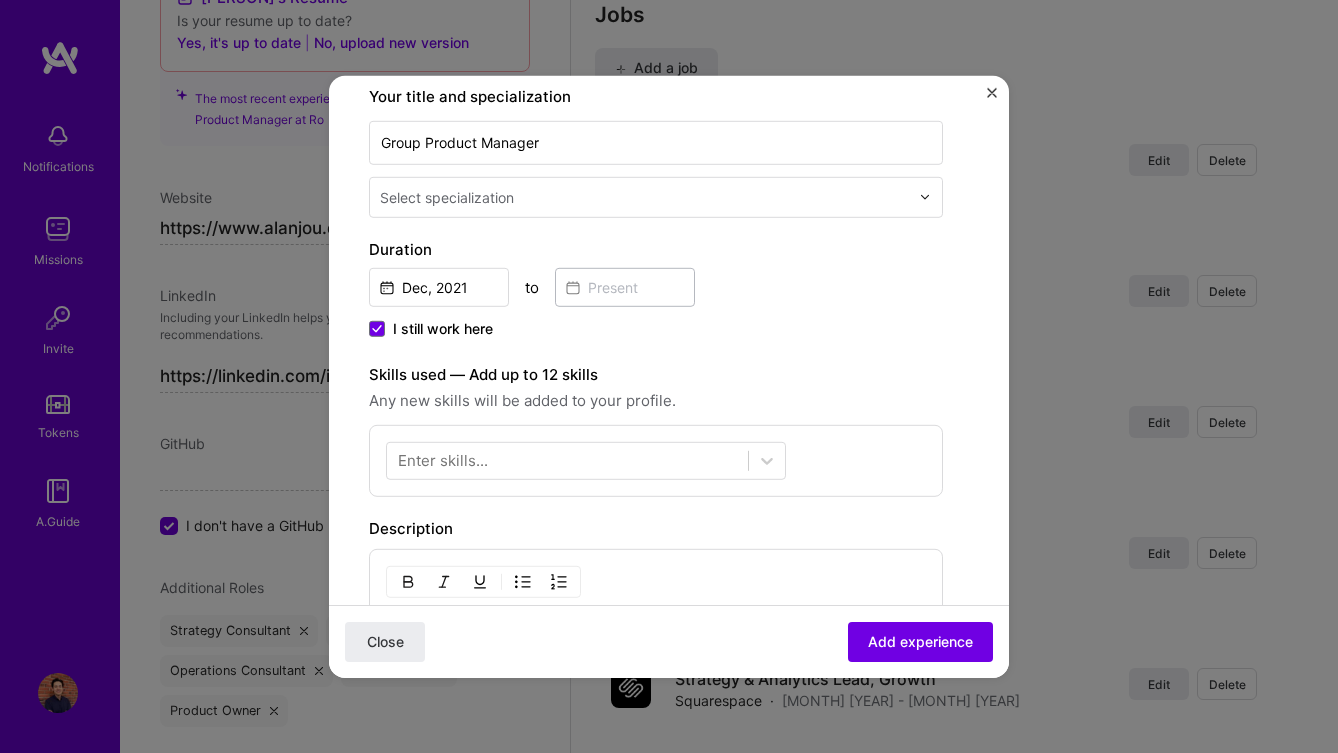 click on "I still work here" at bounding box center [0, 0] 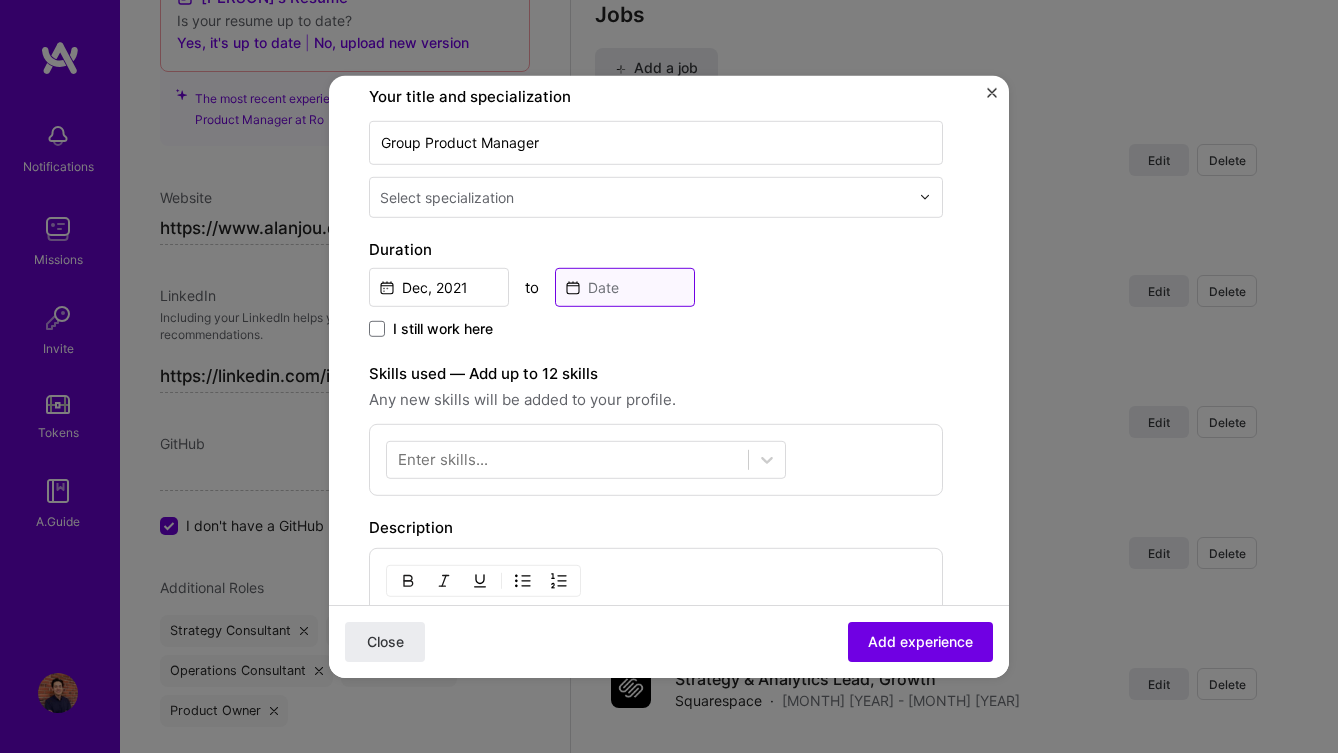 click at bounding box center (625, 286) 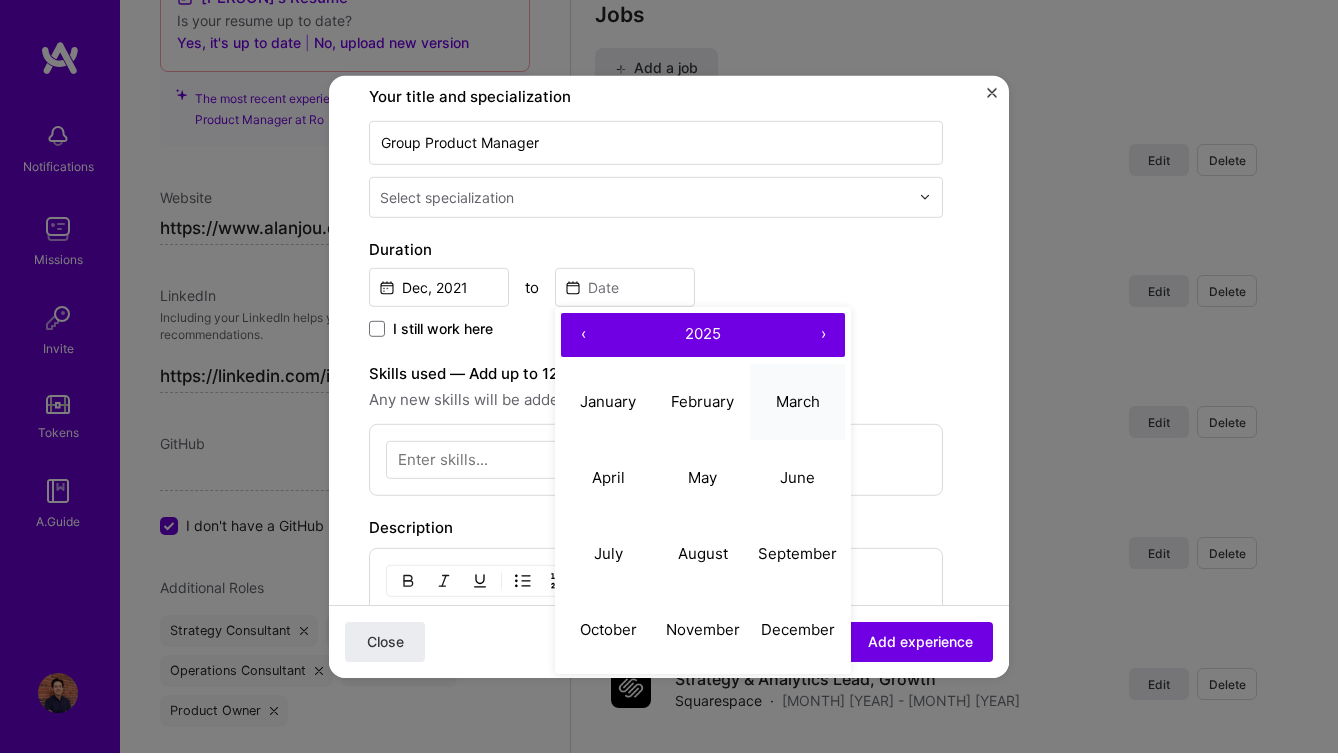 click on "March" at bounding box center (798, 401) 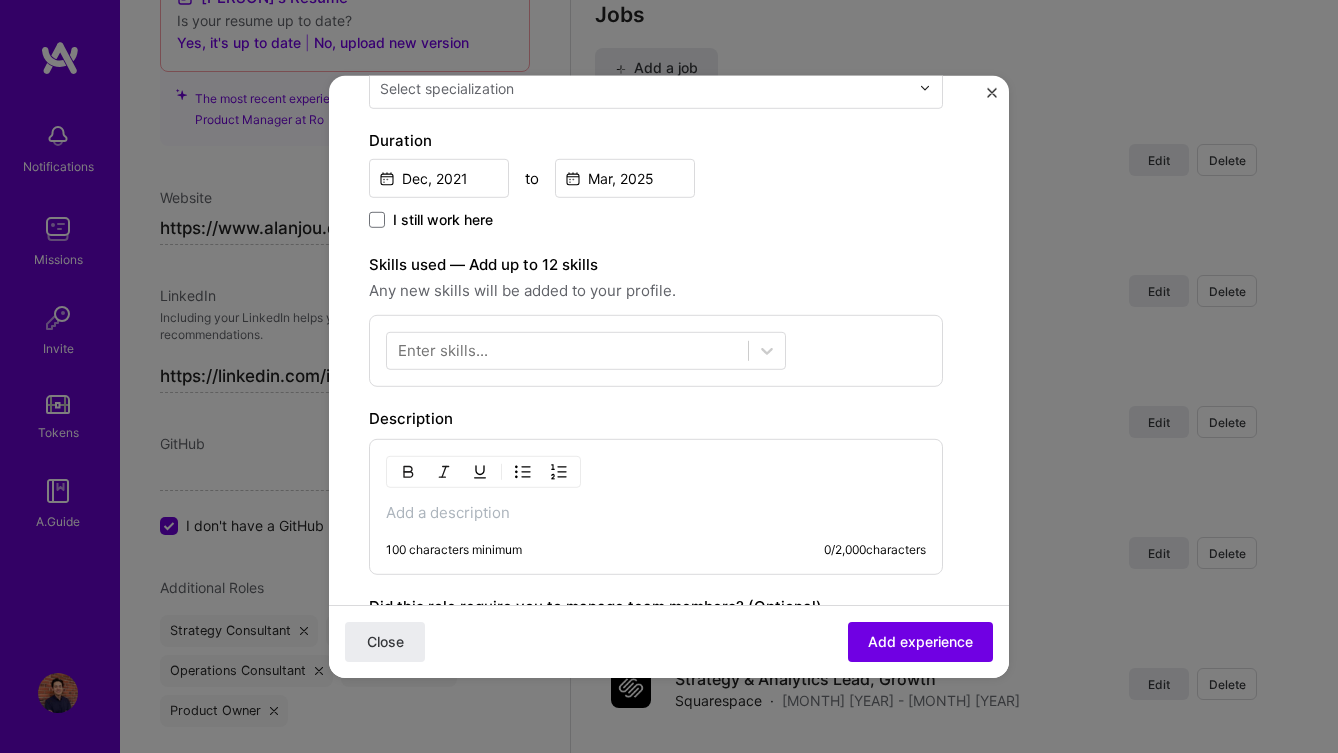 scroll, scrollTop: 754, scrollLeft: 0, axis: vertical 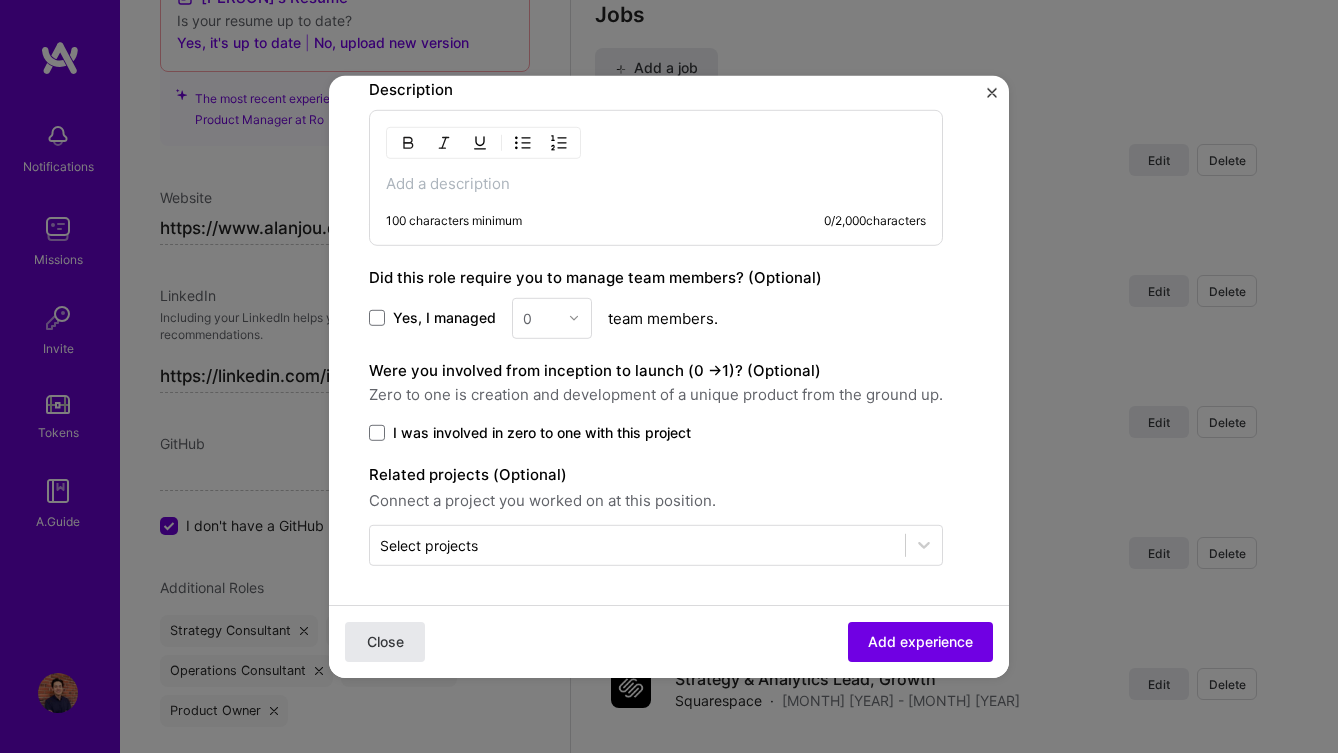 click on "Close" at bounding box center [385, 642] 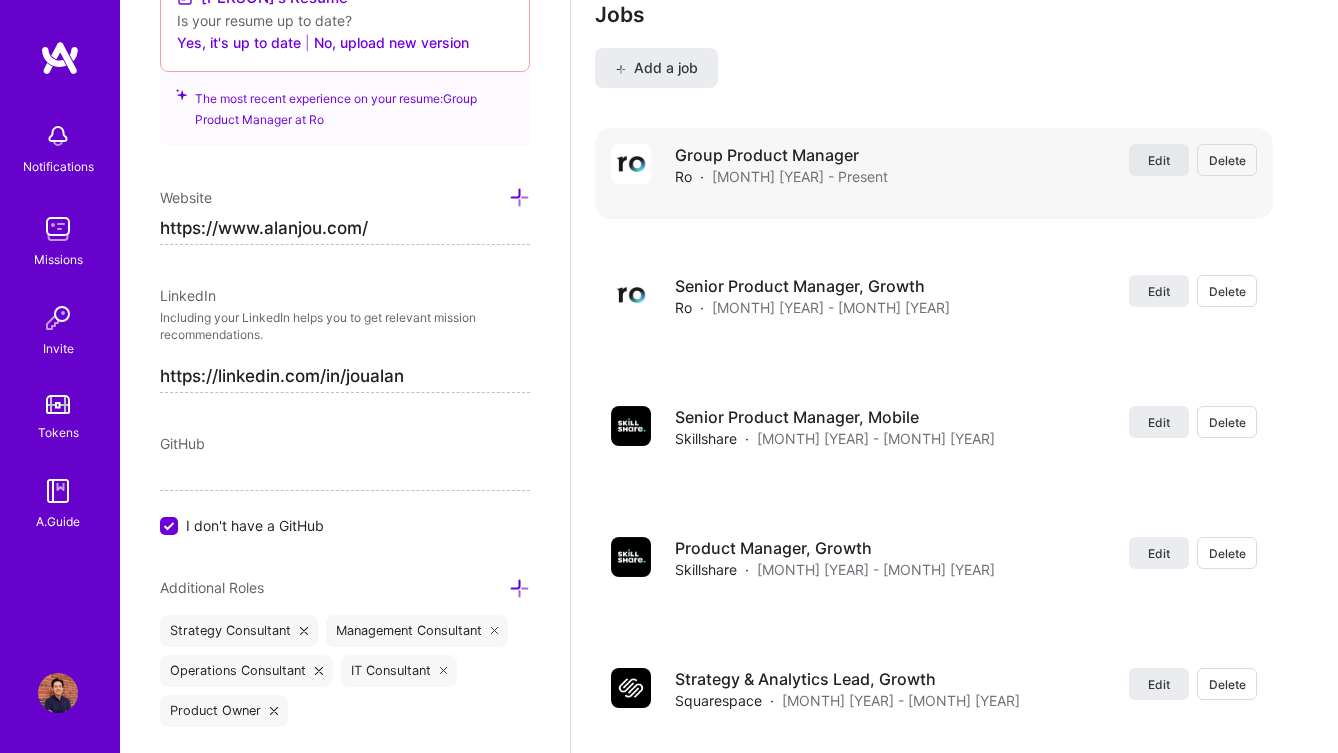 click on "Edit" at bounding box center (1159, 160) 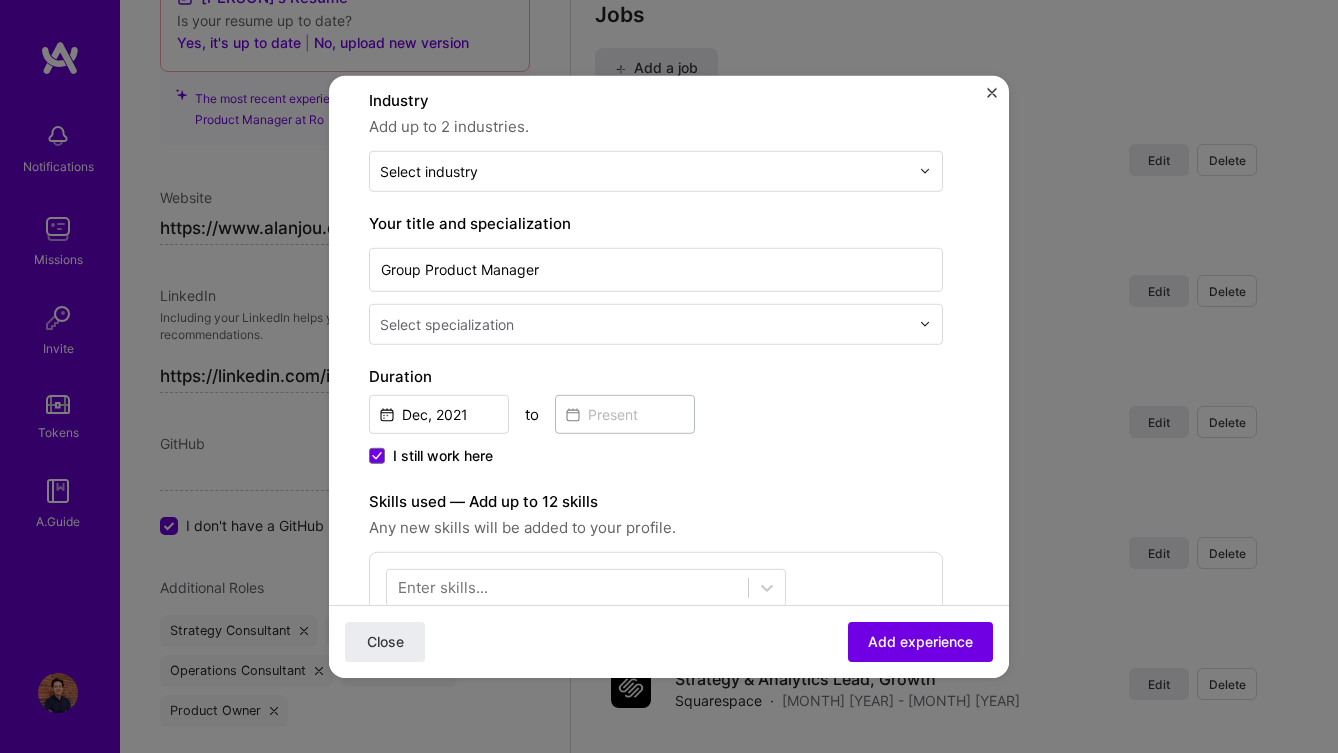 scroll, scrollTop: 211, scrollLeft: 0, axis: vertical 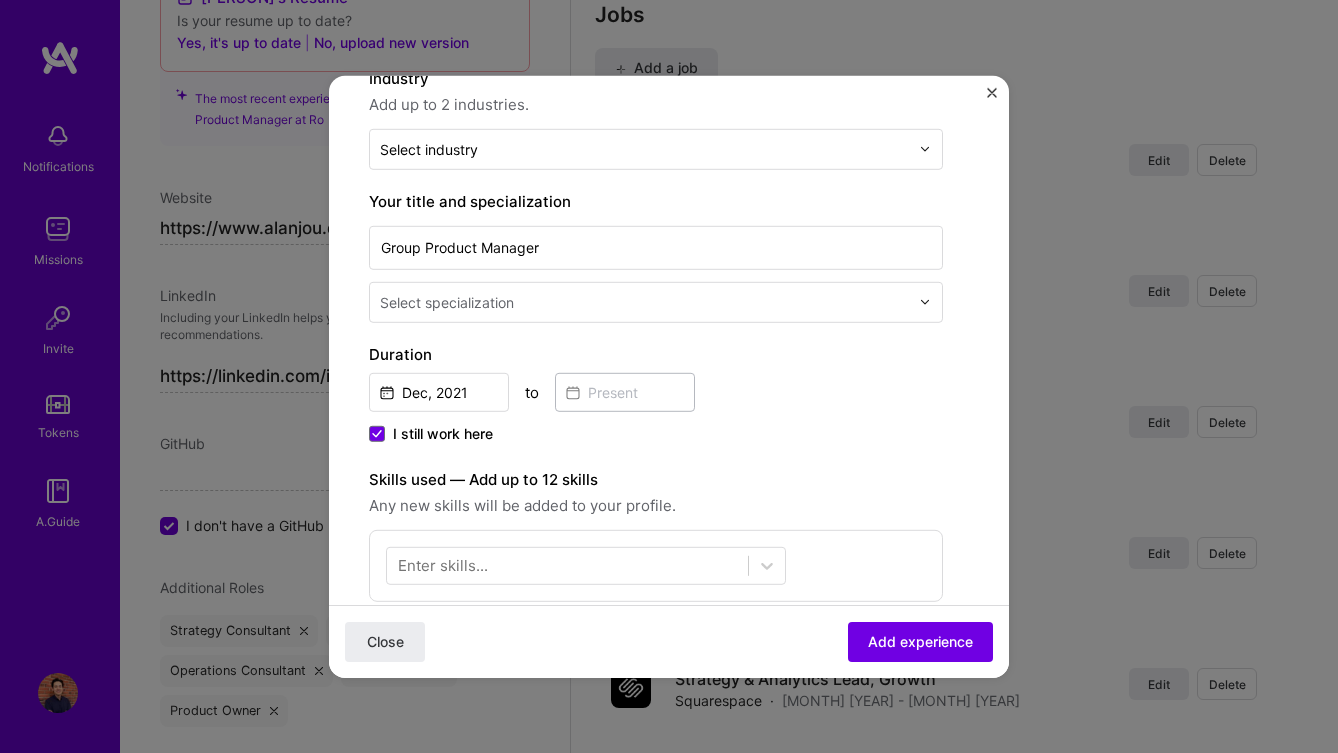 click on "I still work here" at bounding box center [443, 433] 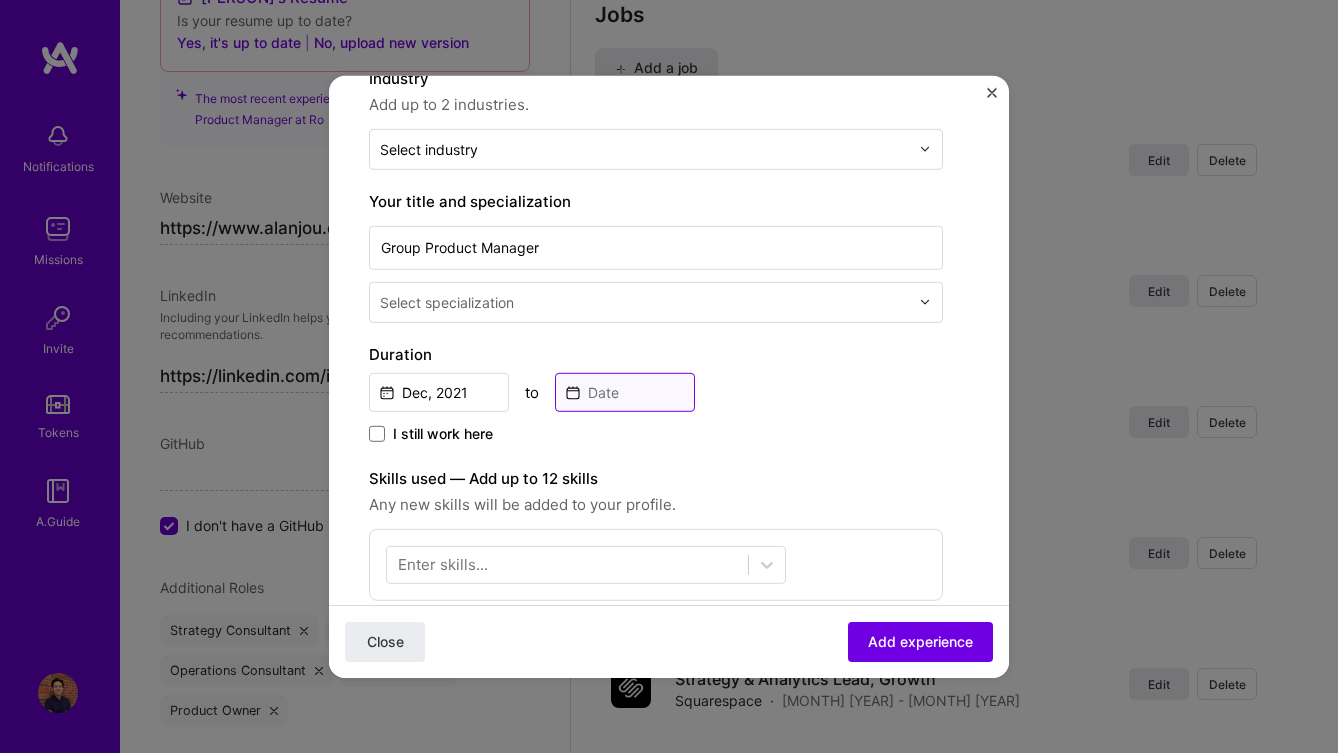 click at bounding box center [625, 391] 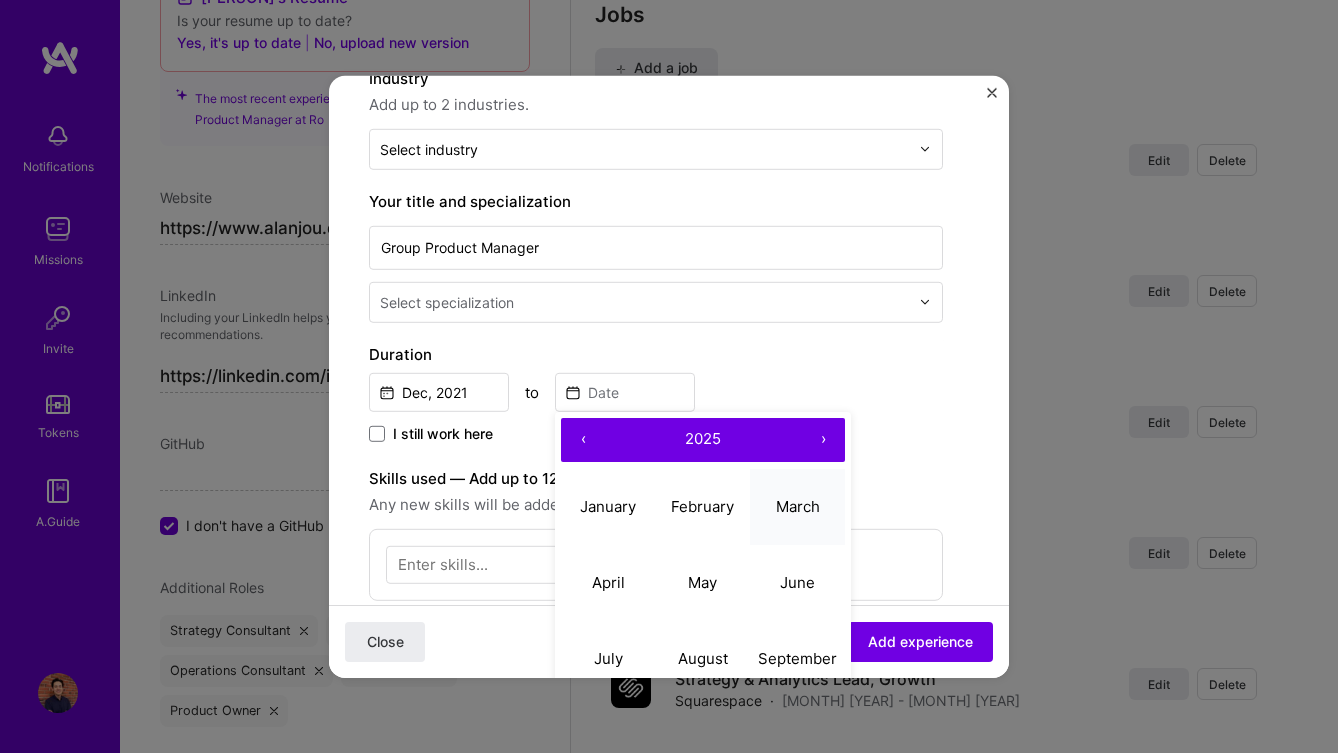 click on "March" at bounding box center (797, 507) 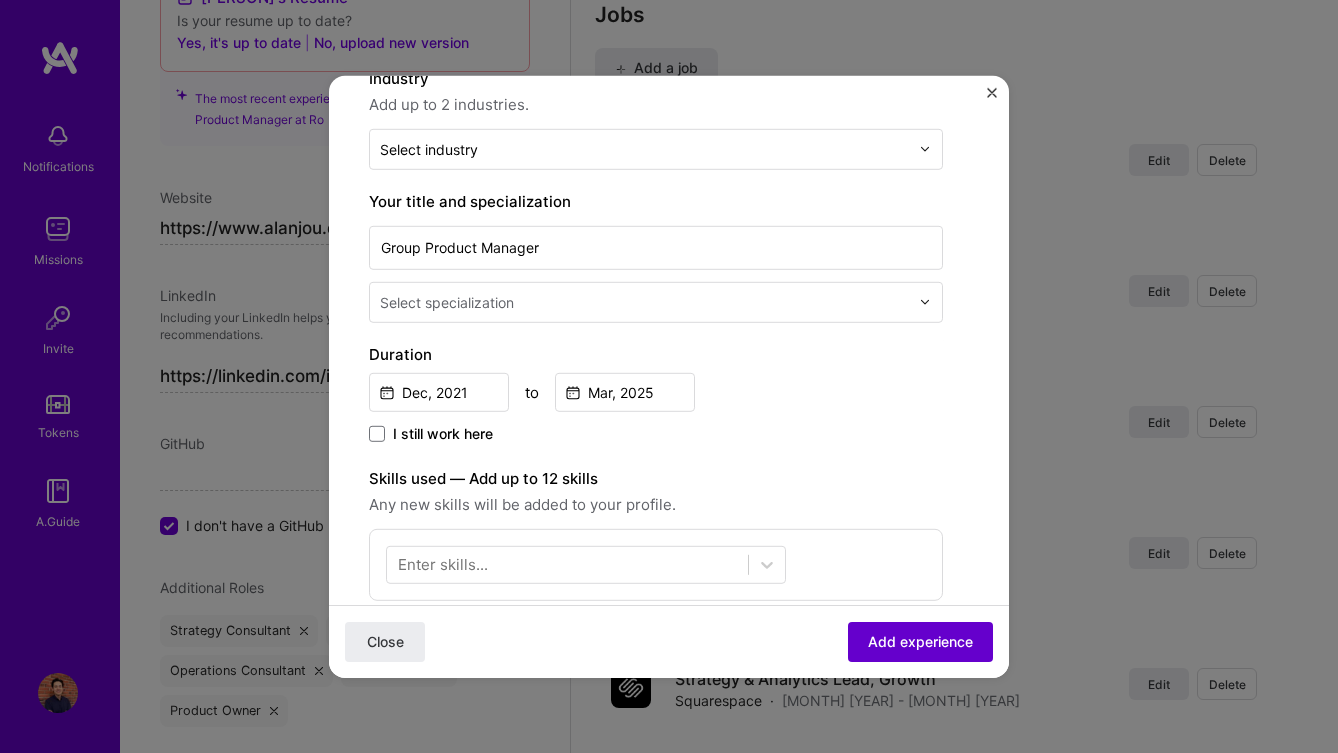 click on "Add experience" at bounding box center (920, 642) 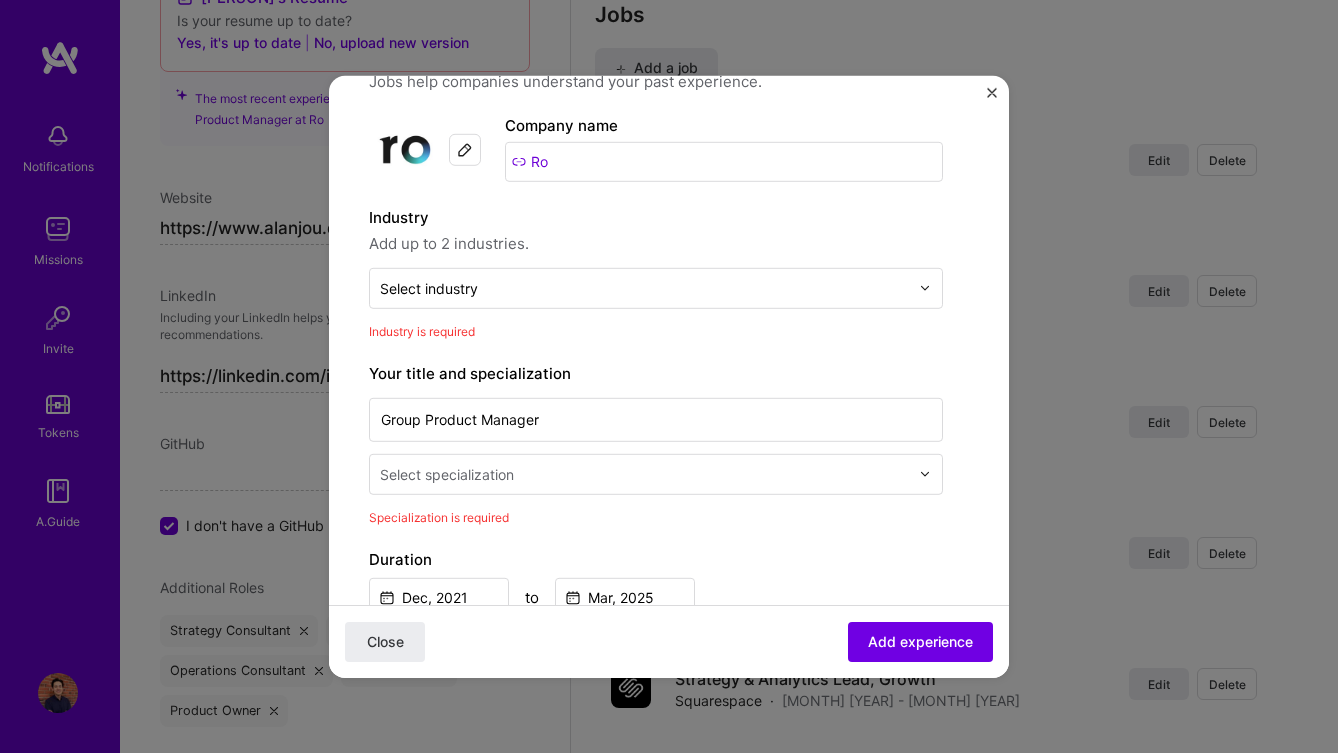 scroll, scrollTop: 93, scrollLeft: 0, axis: vertical 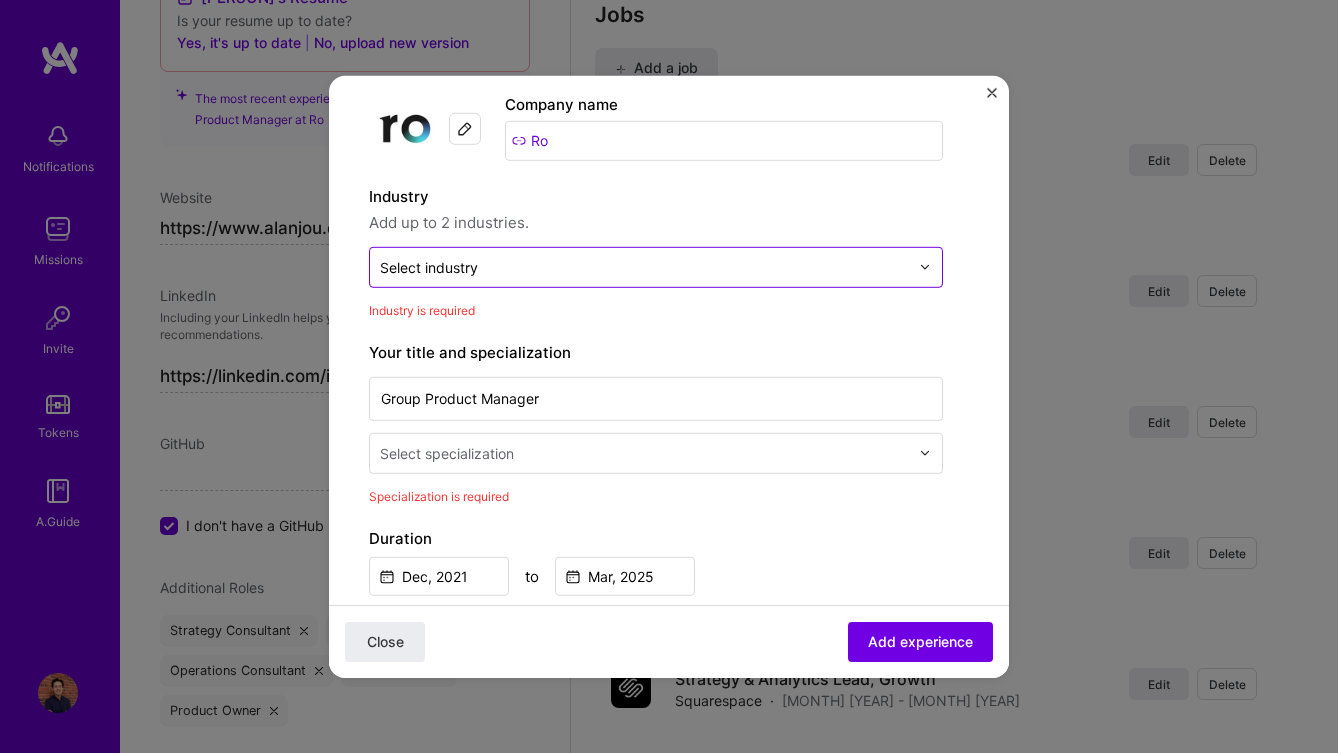 click at bounding box center (644, 266) 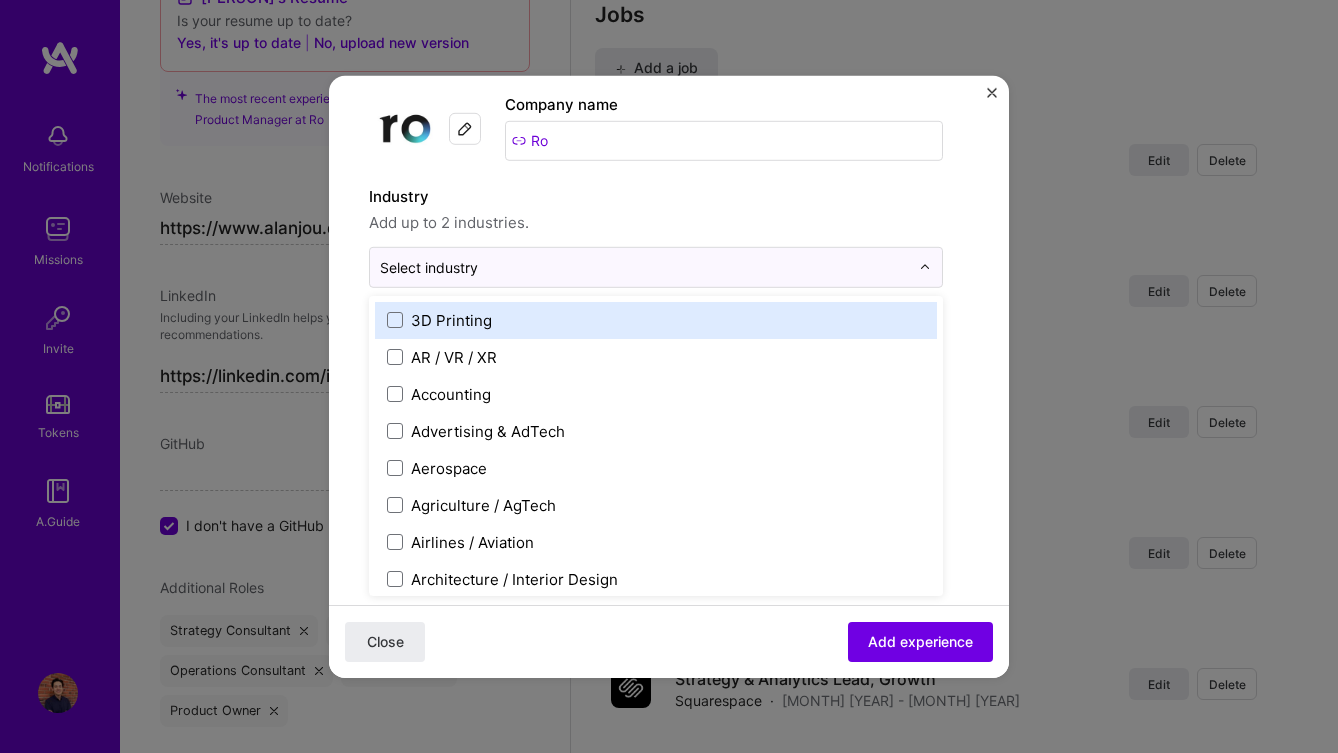 click on "Industry Add up to 2 industries. option 3D Printing focused, 1 of 120. 120 results available. Use Up and Down to choose options, press Enter to select the currently focused option, press Escape to exit the menu, press Tab to select the option and exit the menu. Select industry 0 3D Printing AR / VR / XR Accounting Advertising & AdTech Aerospace Agriculture / AgTech Airlines / Aviation Architecture / Interior Design Art & Museums Artifical Intelligence / Machine Learning Arts / Culture Augmented & Virtual Reality (AR/VR) Automotive Automotive & Self Driving Cars Aviation B2B B2B2C B2C BPA / RPA Banking Beauty Big Data BioTech Blockchain CMS CPG CRM Cannabis Charity & Nonprofit Circular Economy CivTech Climate Tech Cloud Services Coaching Community Tech Construction Consulting Consumer Electronics Crowdfunding Crypto Customer Success Cybersecurity DTC Databases Dating Defense Developer Tools E-Commerce Education / Edtech Electronics Energy Enterprise Software Entertainment Environment Events Fashion HR" at bounding box center [656, 235] 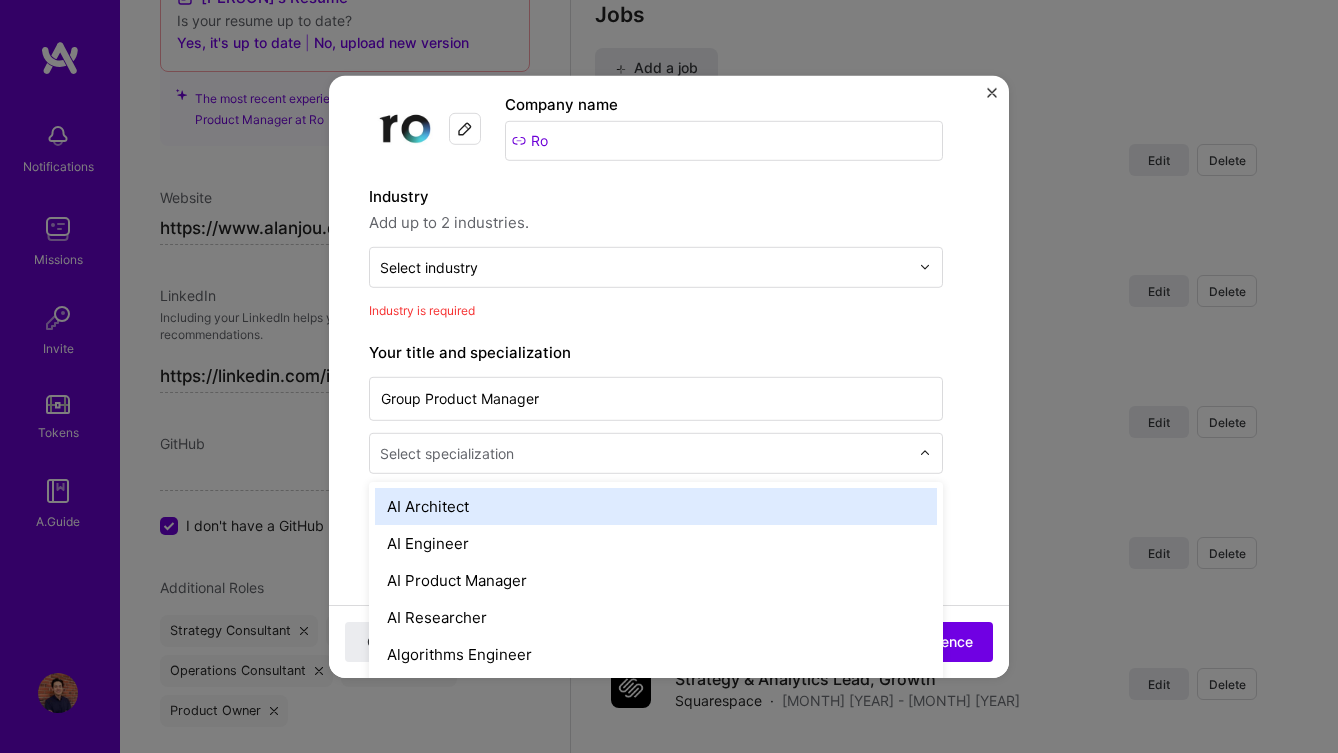click at bounding box center [646, 452] 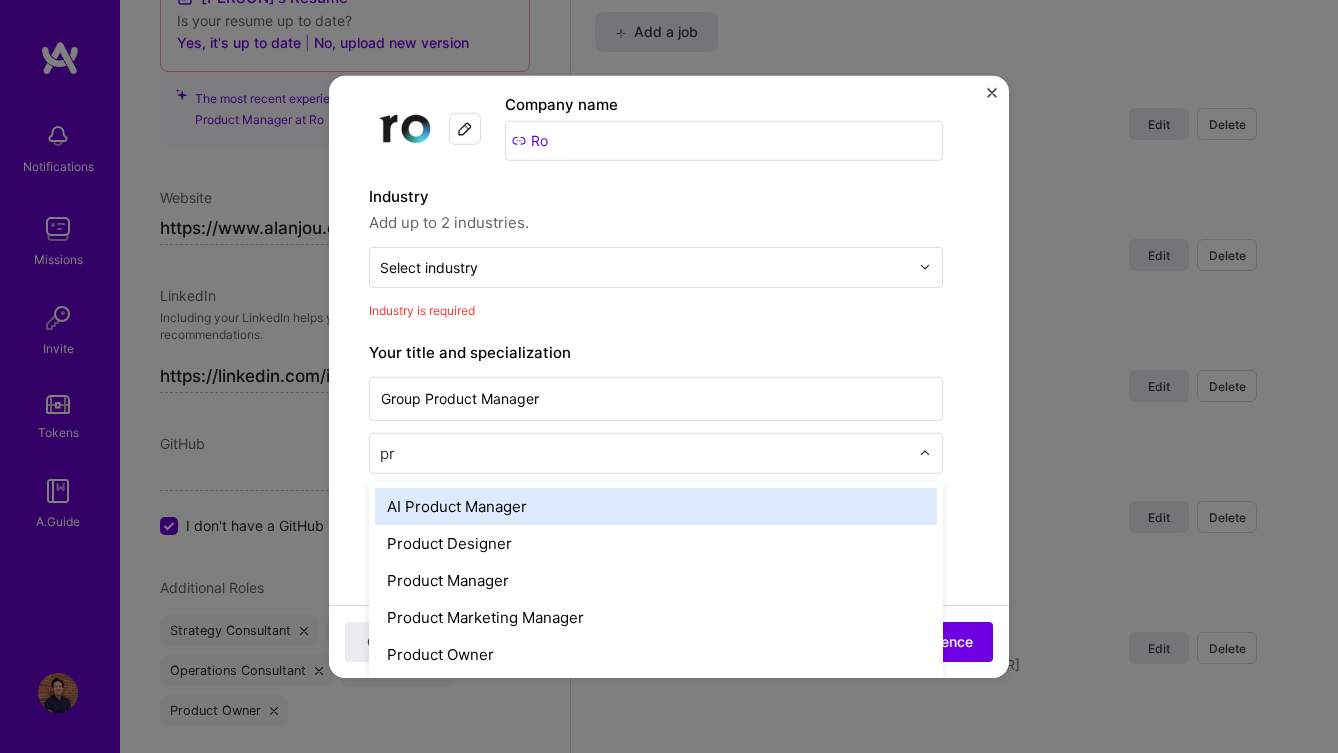 type on "pro" 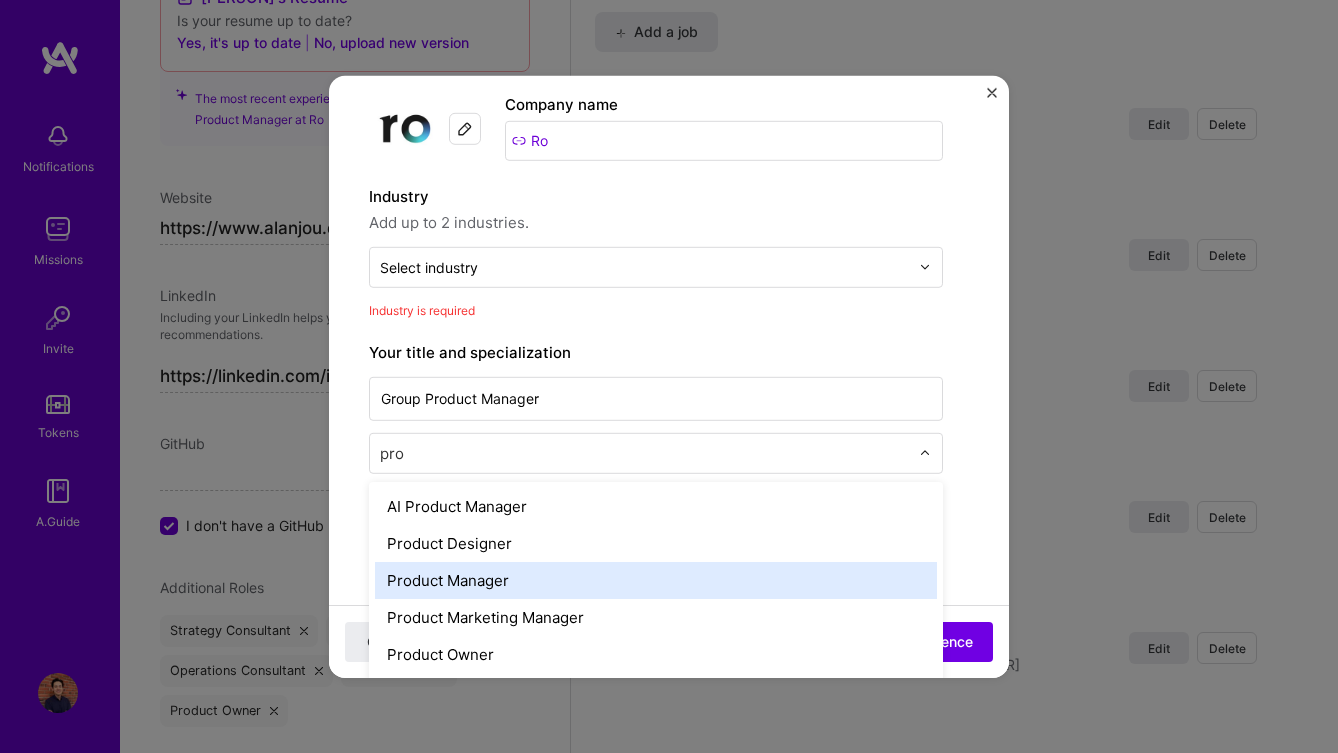 click on "Product Manager" at bounding box center (656, 579) 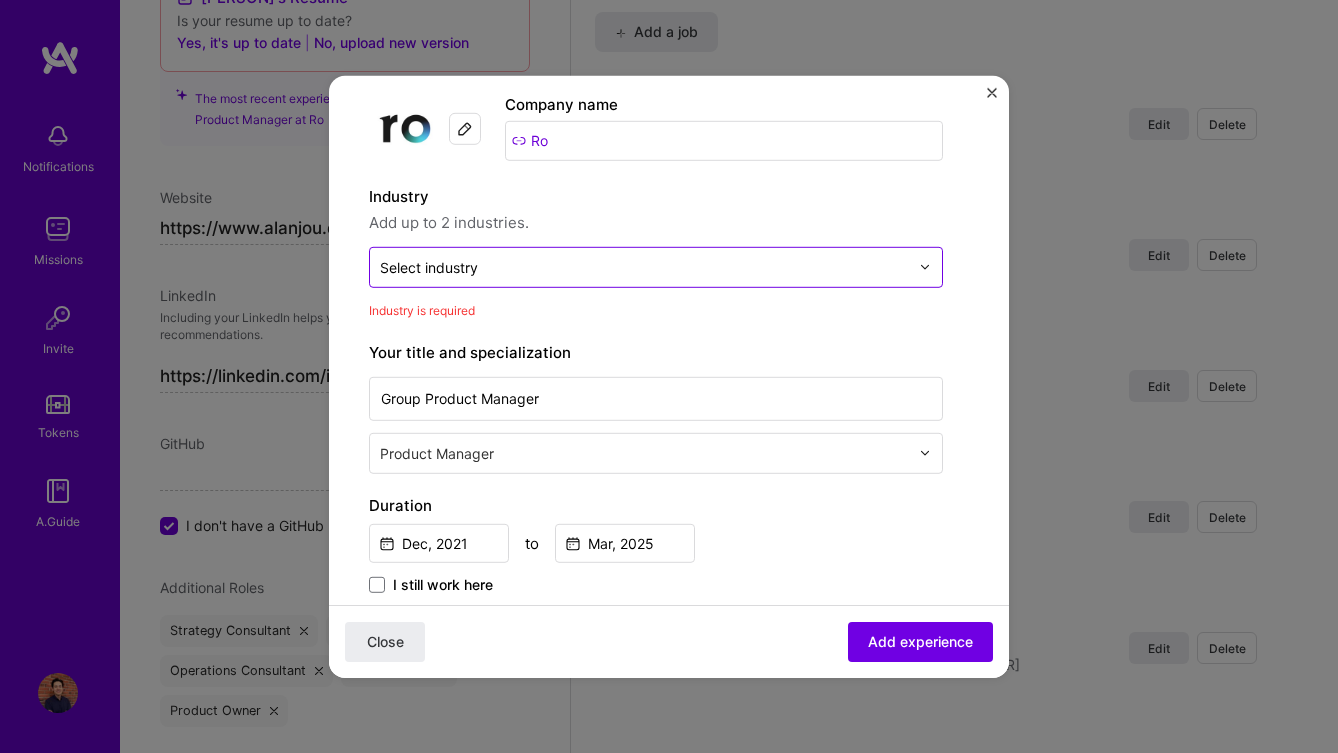 click at bounding box center [644, 266] 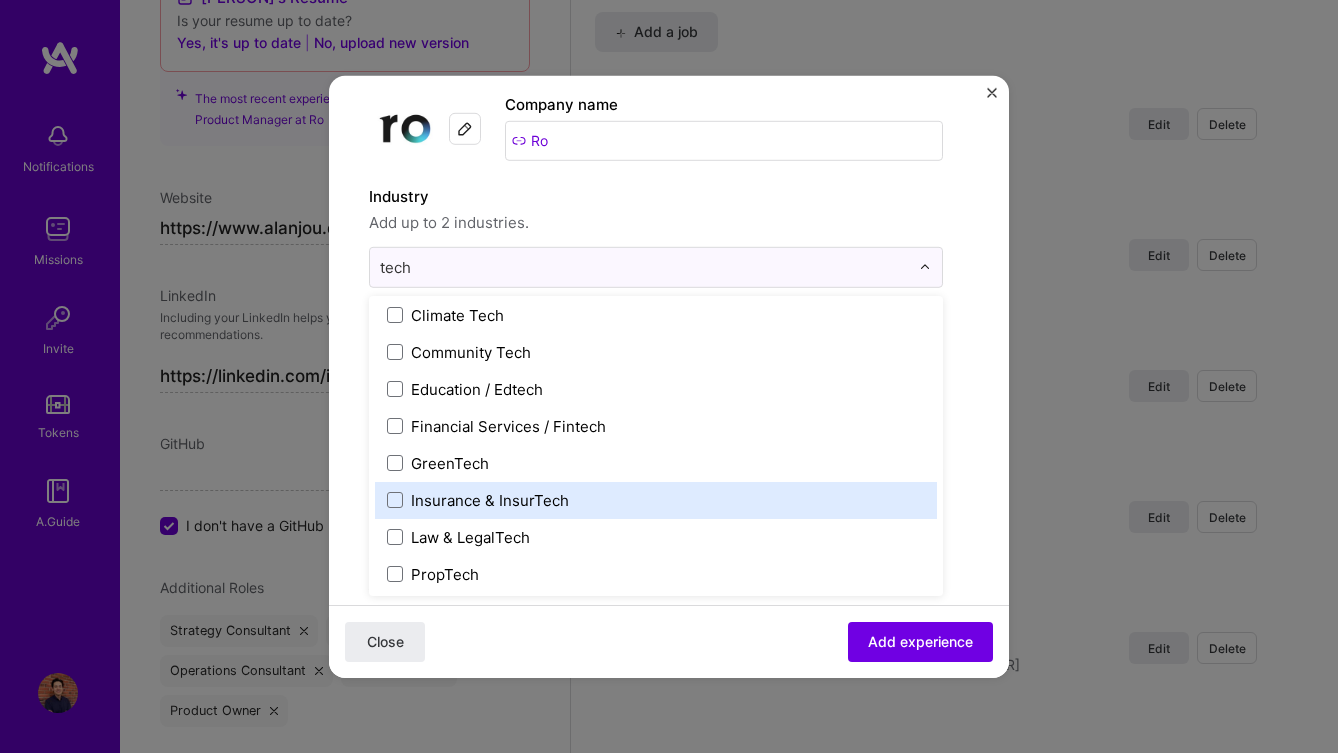 scroll, scrollTop: 193, scrollLeft: 0, axis: vertical 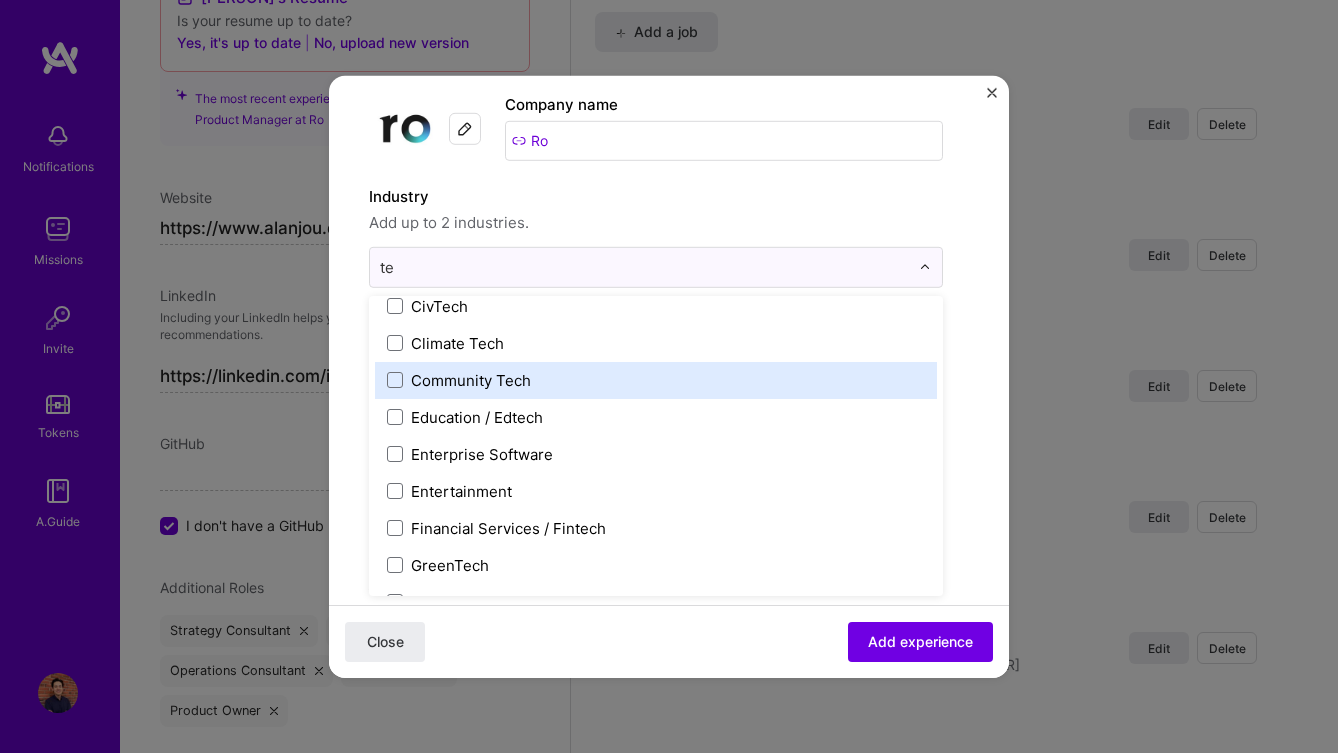 type on "t" 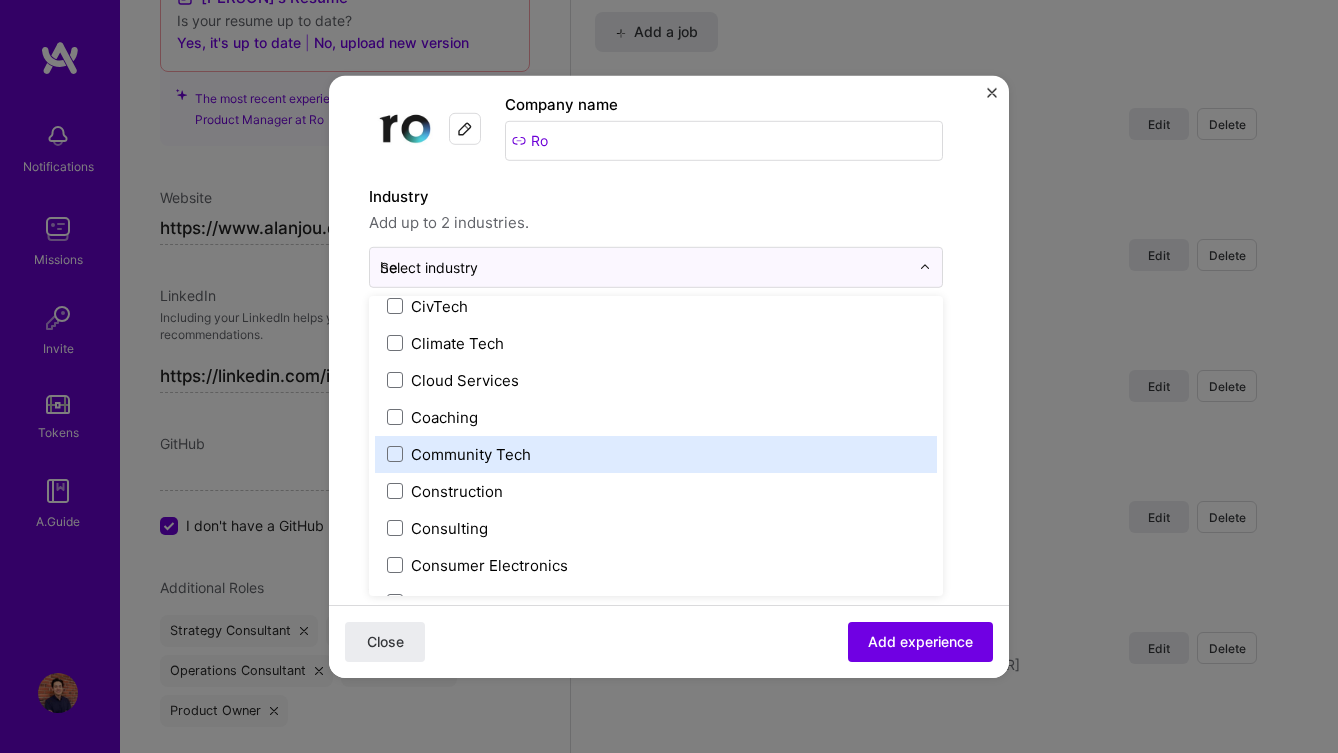 scroll, scrollTop: 0, scrollLeft: 0, axis: both 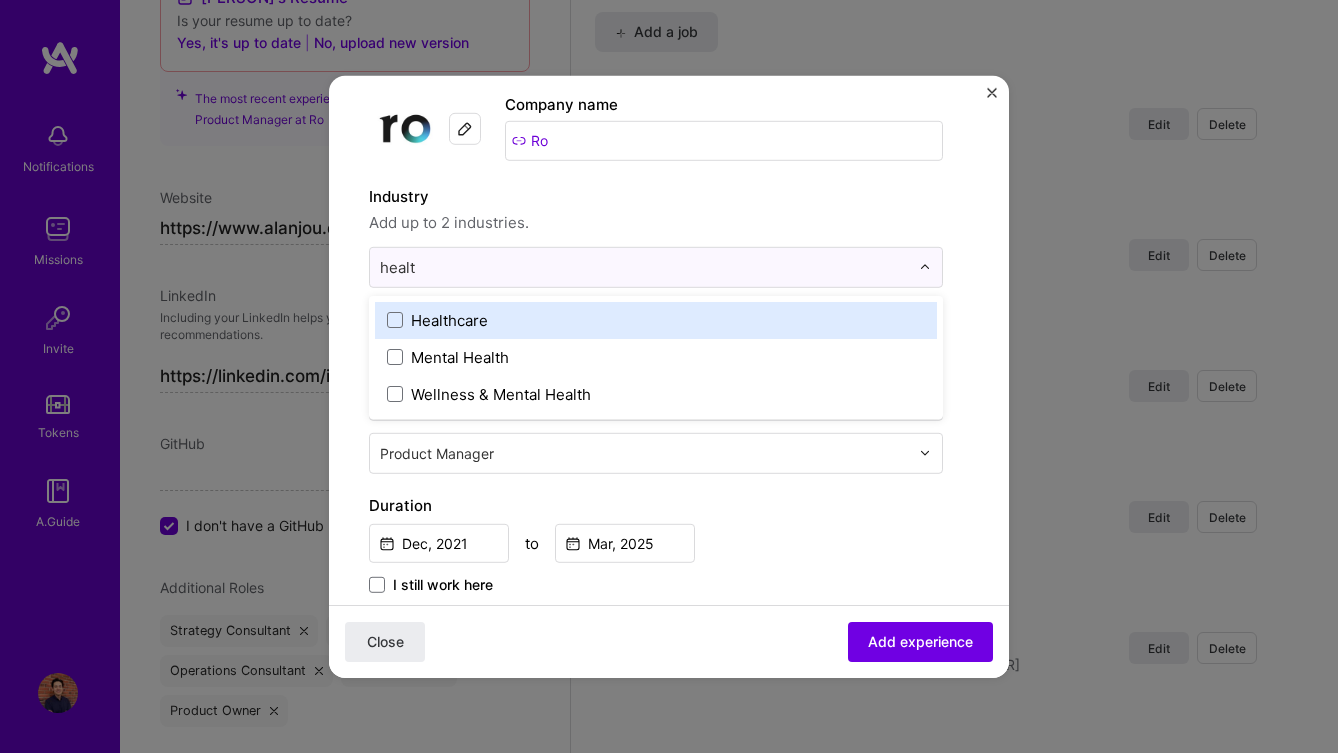 type on "health" 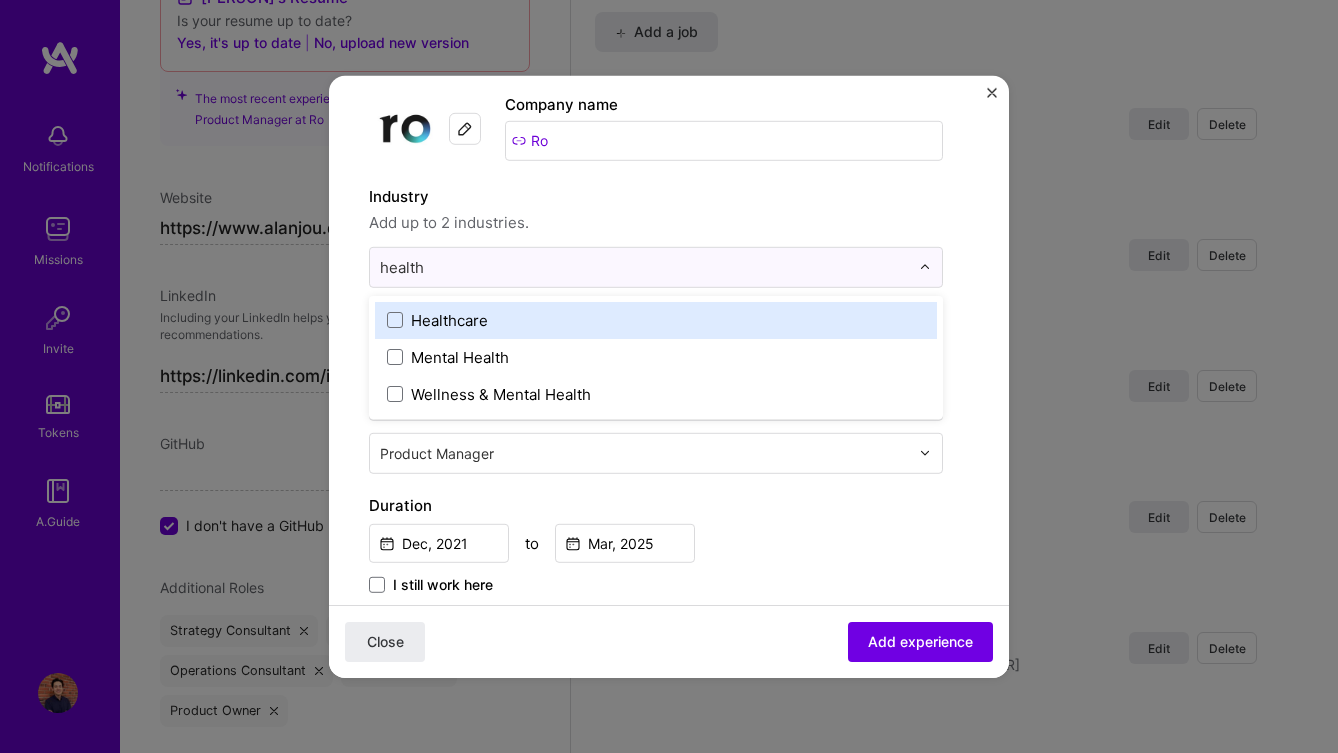 click on "Healthcare" at bounding box center (656, 319) 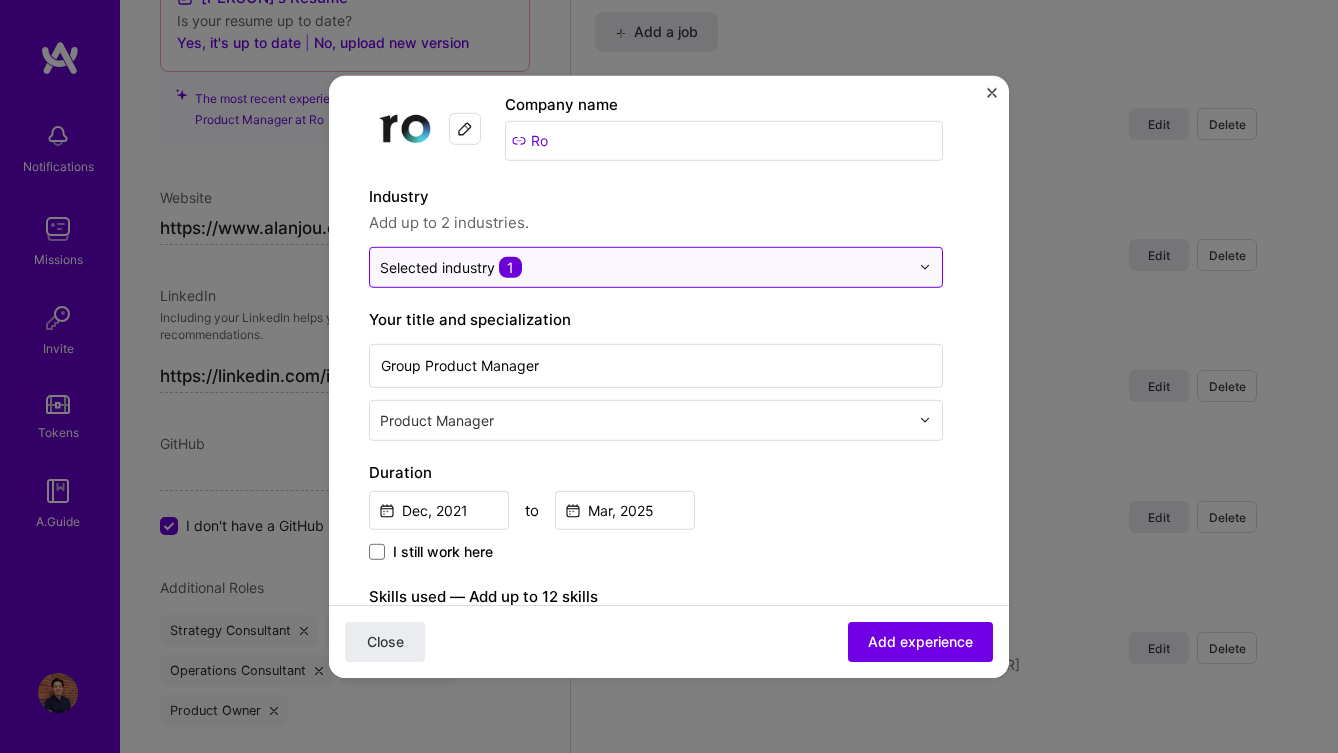 click at bounding box center [644, 266] 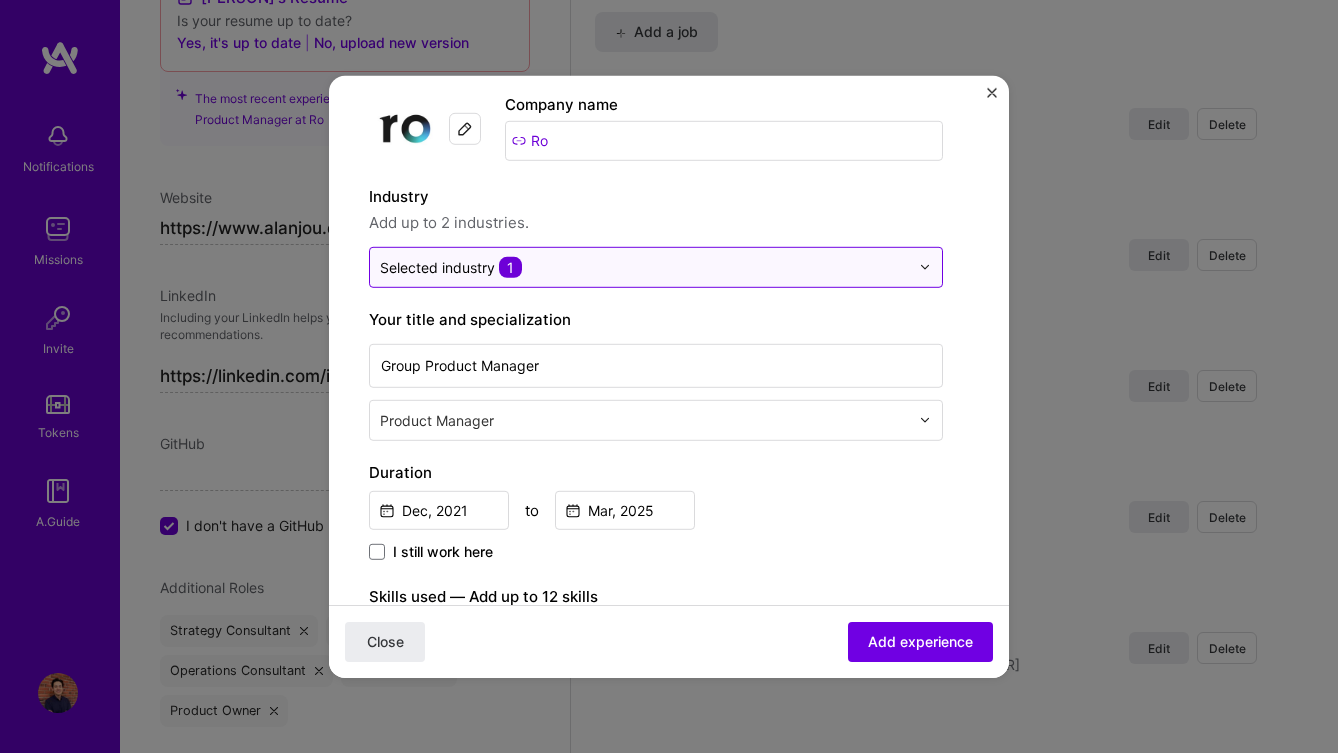 click on "Selected industry 1" at bounding box center [644, 266] 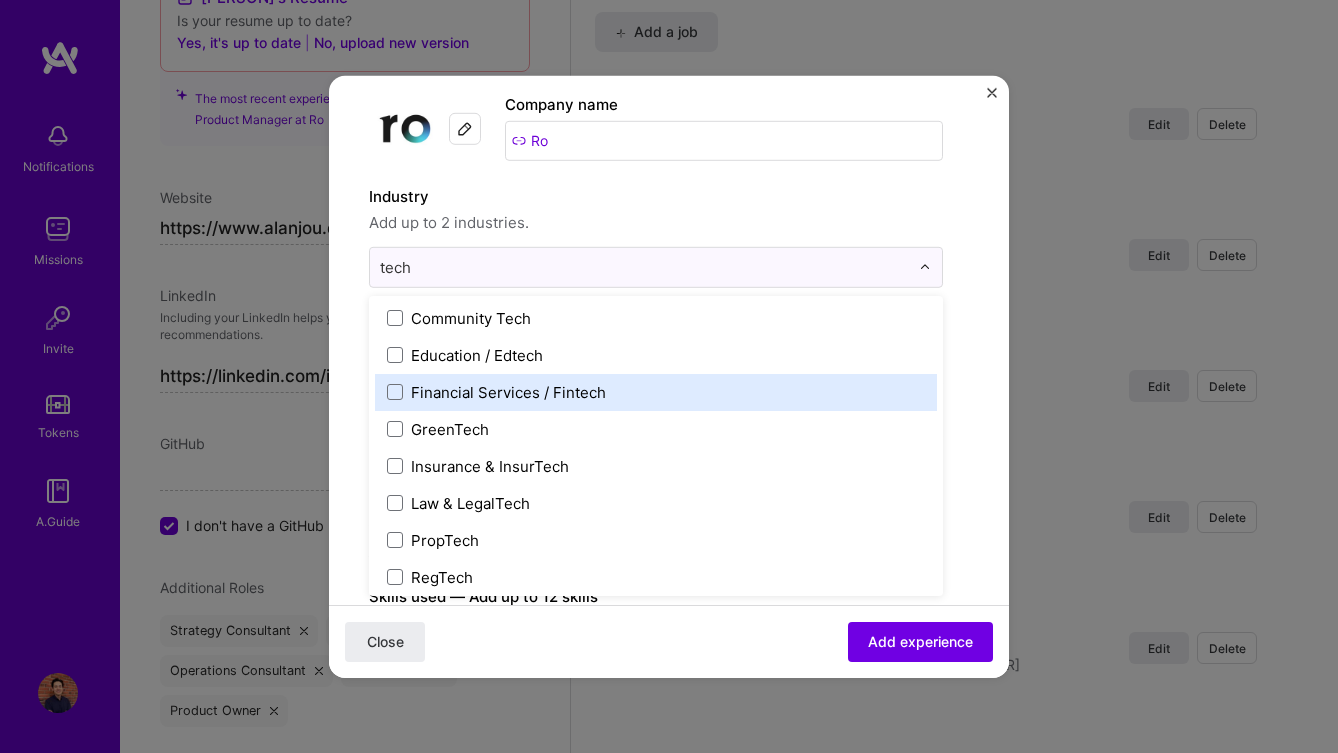 scroll, scrollTop: 193, scrollLeft: 0, axis: vertical 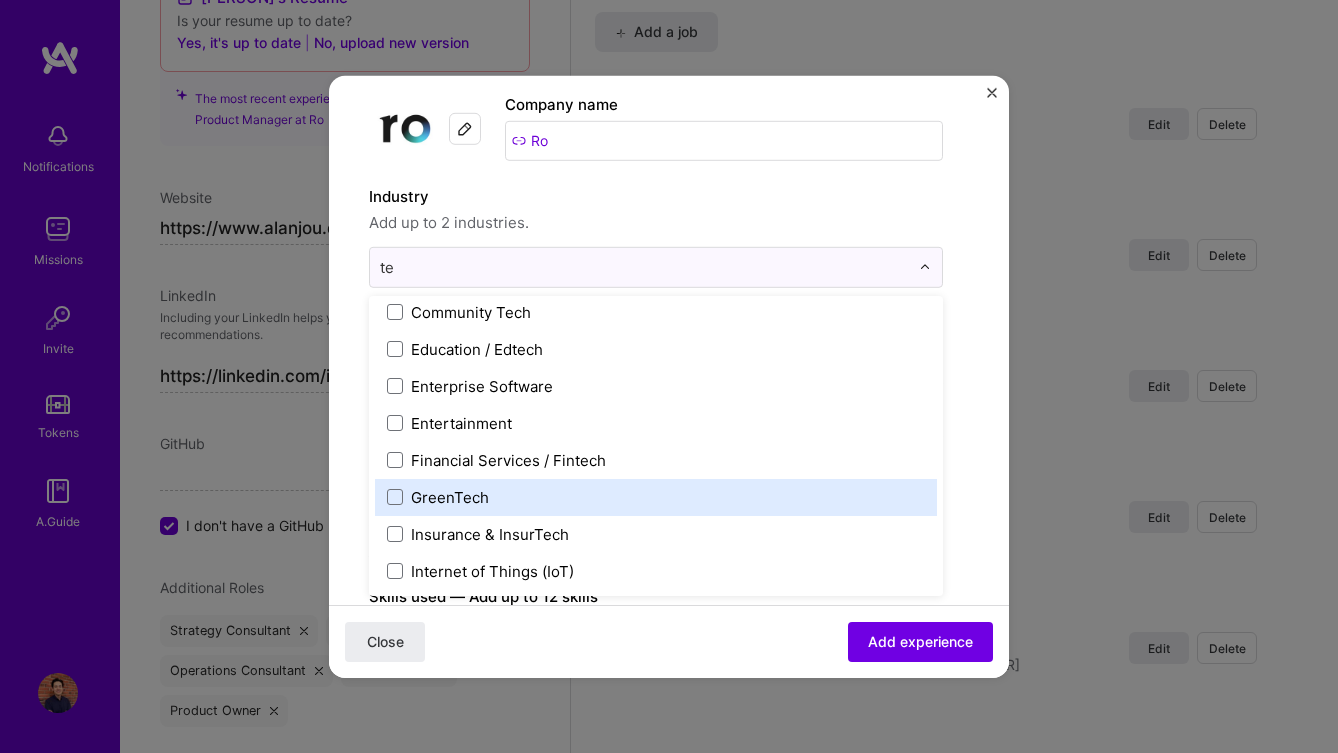 type on "t" 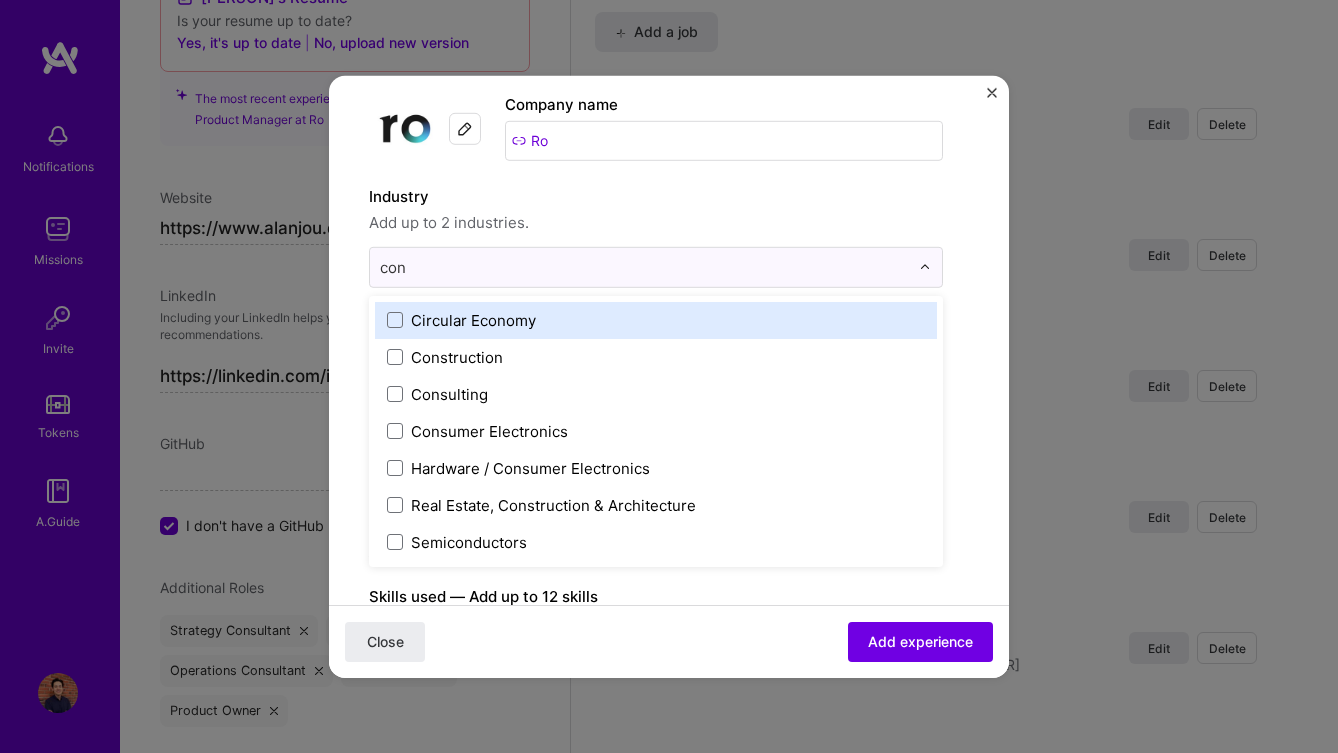 scroll, scrollTop: 0, scrollLeft: 0, axis: both 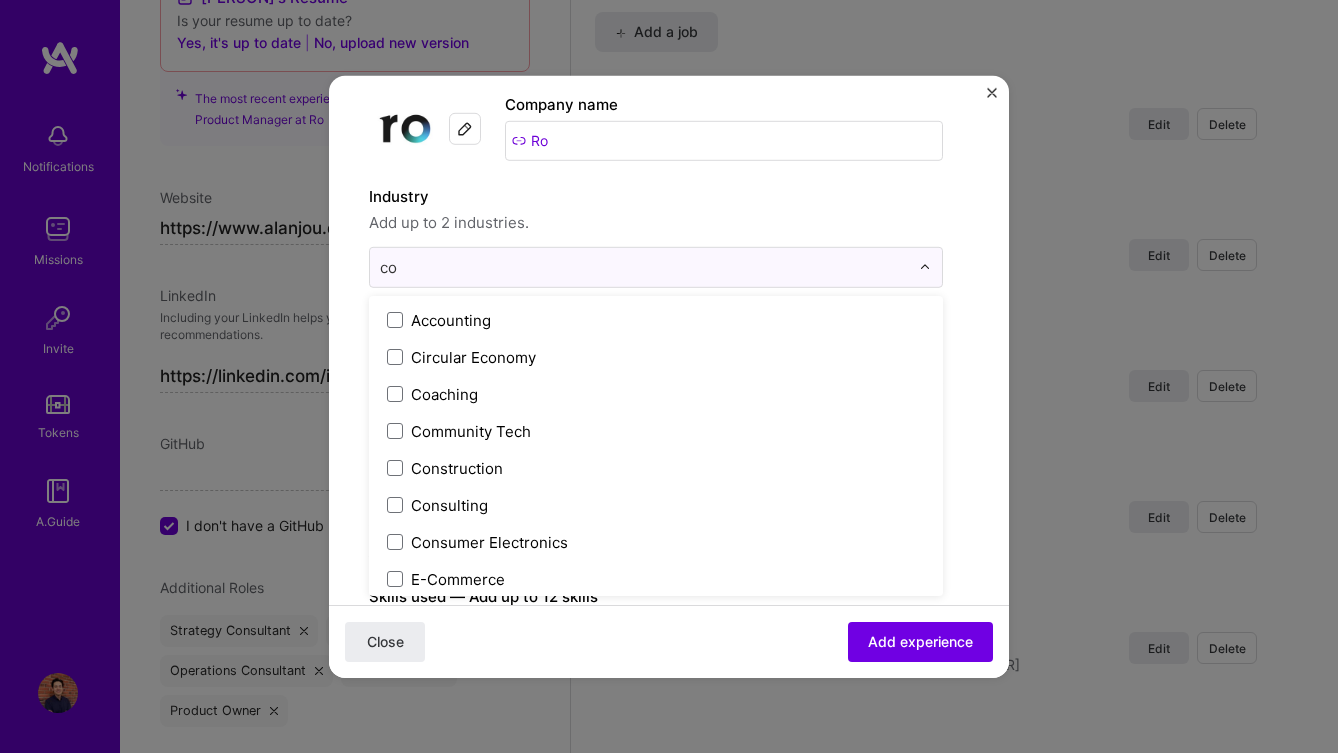 type on "c" 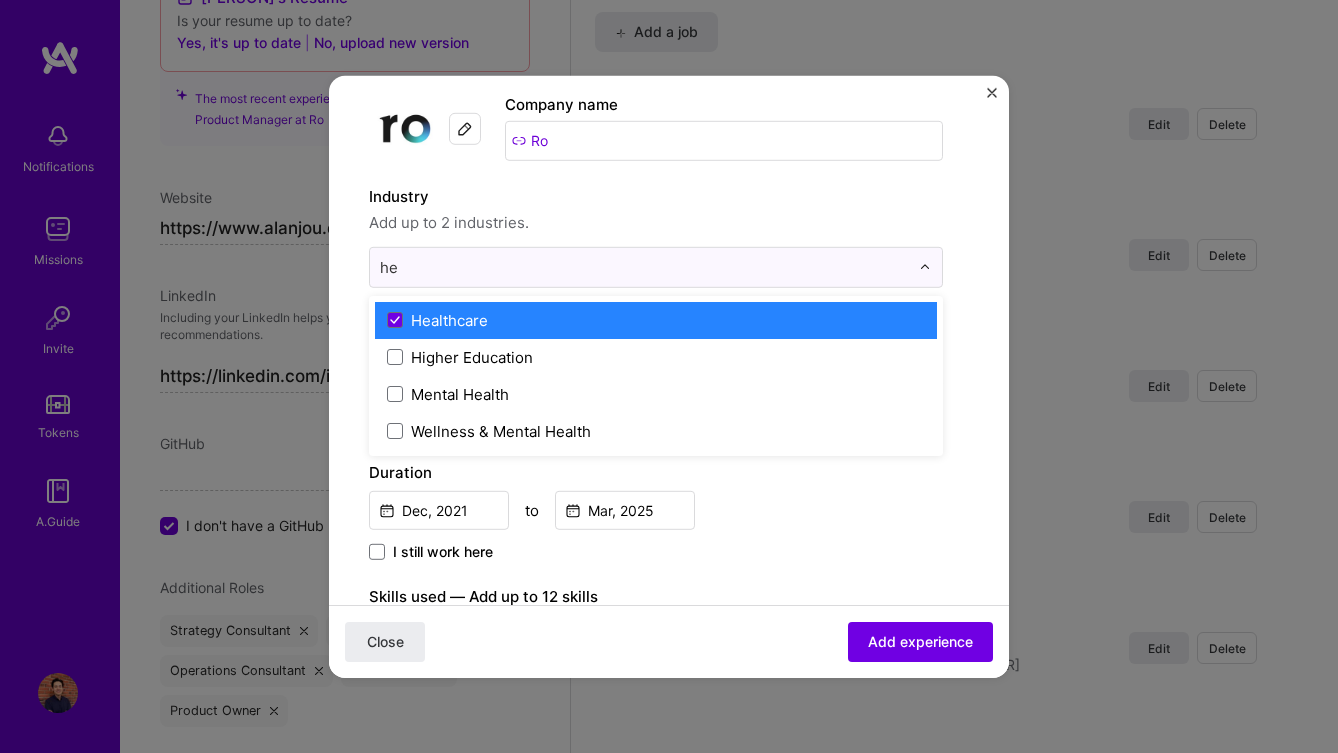 type on "h" 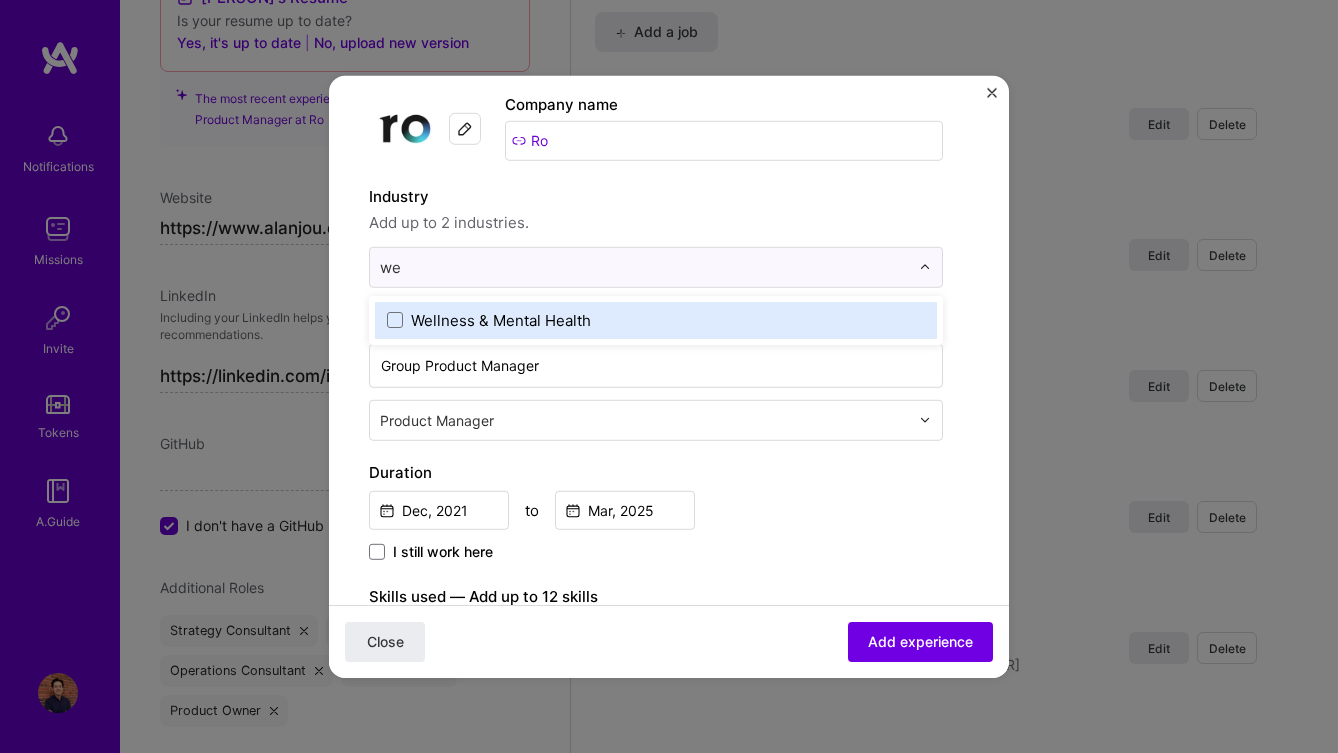 type on "w" 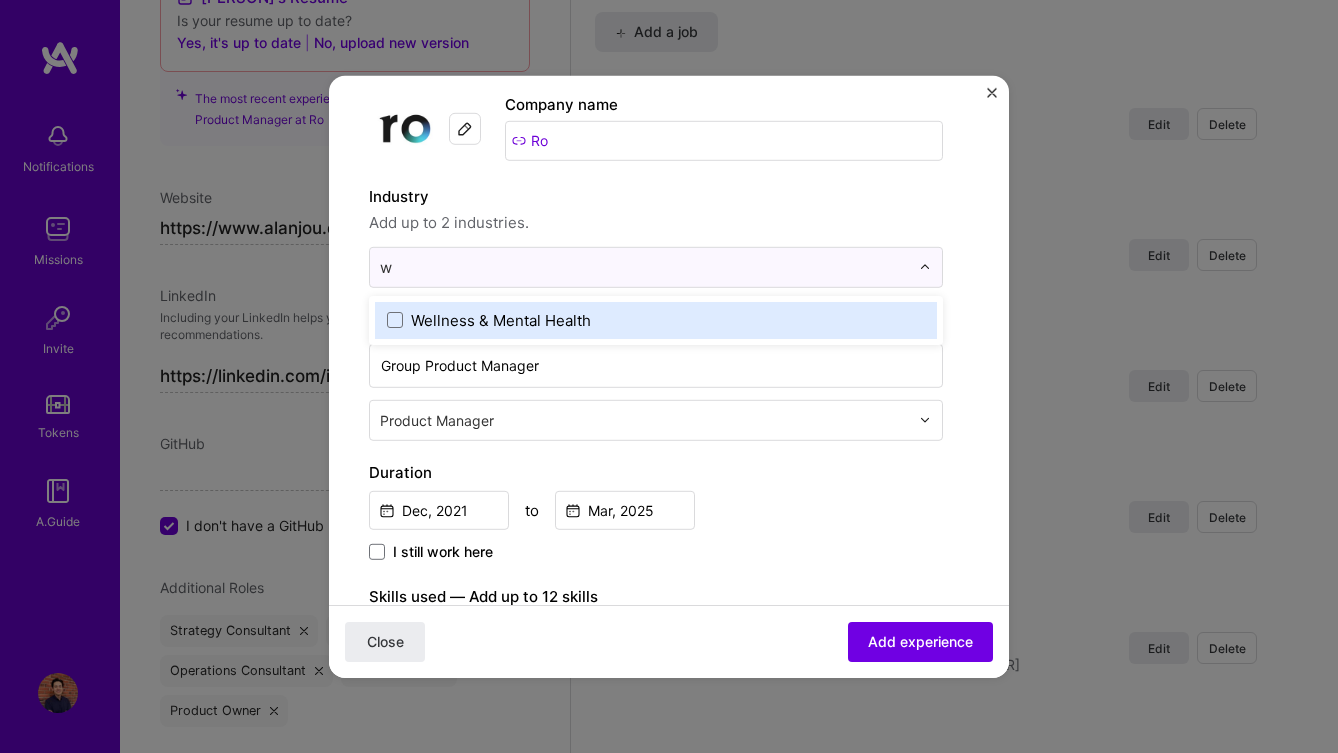 type 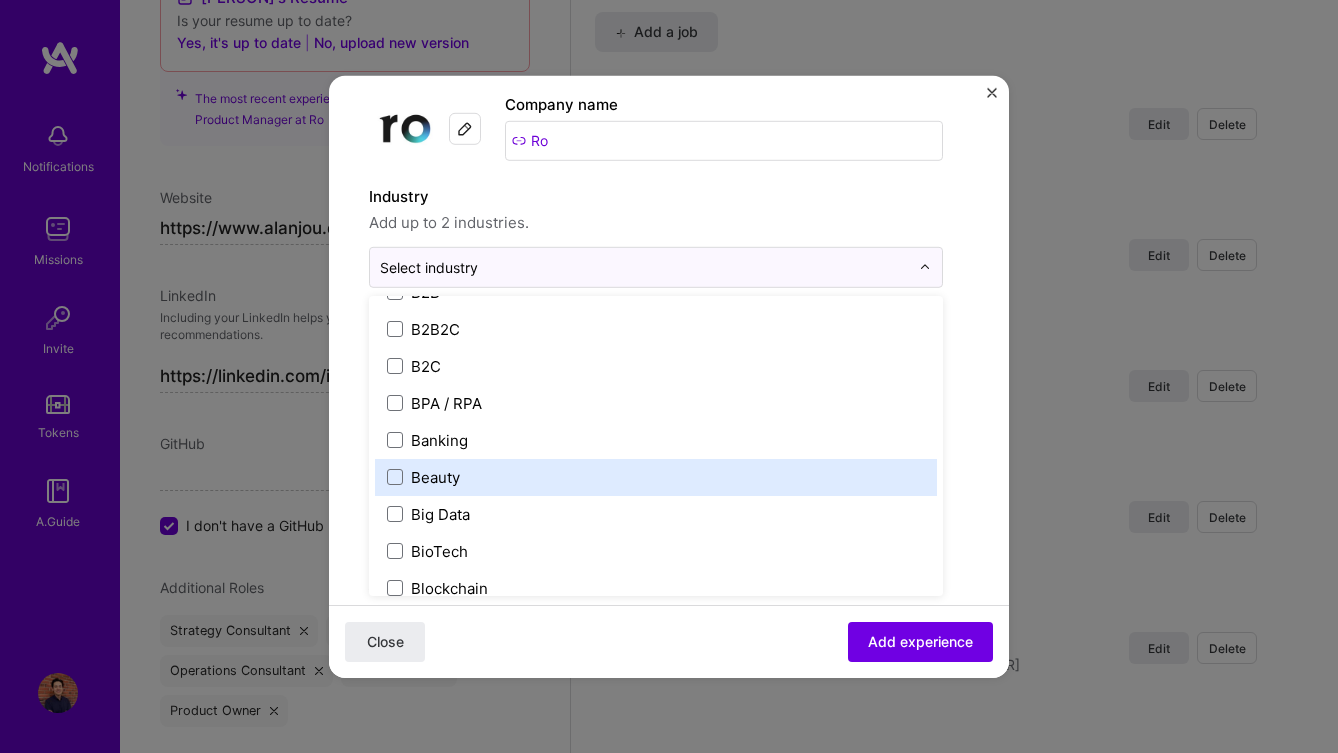 scroll, scrollTop: 548, scrollLeft: 0, axis: vertical 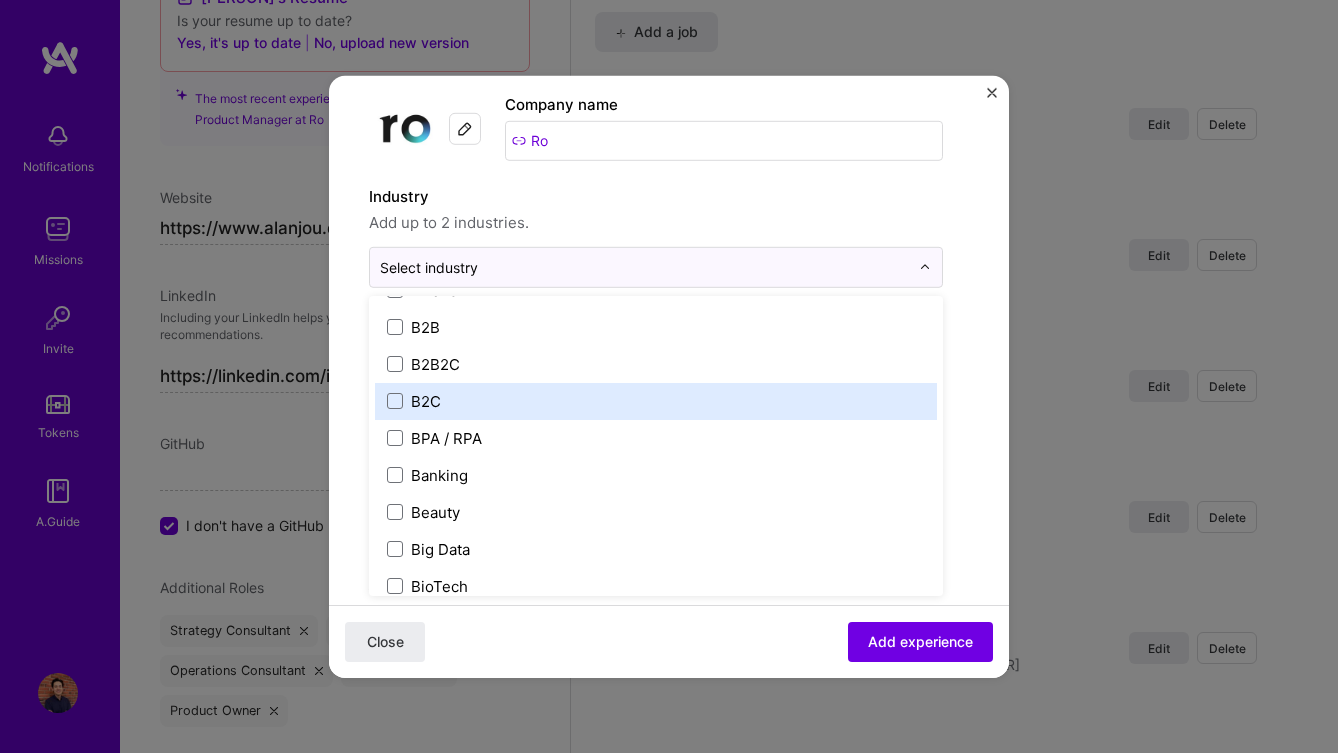 click on "B2C" at bounding box center (656, 400) 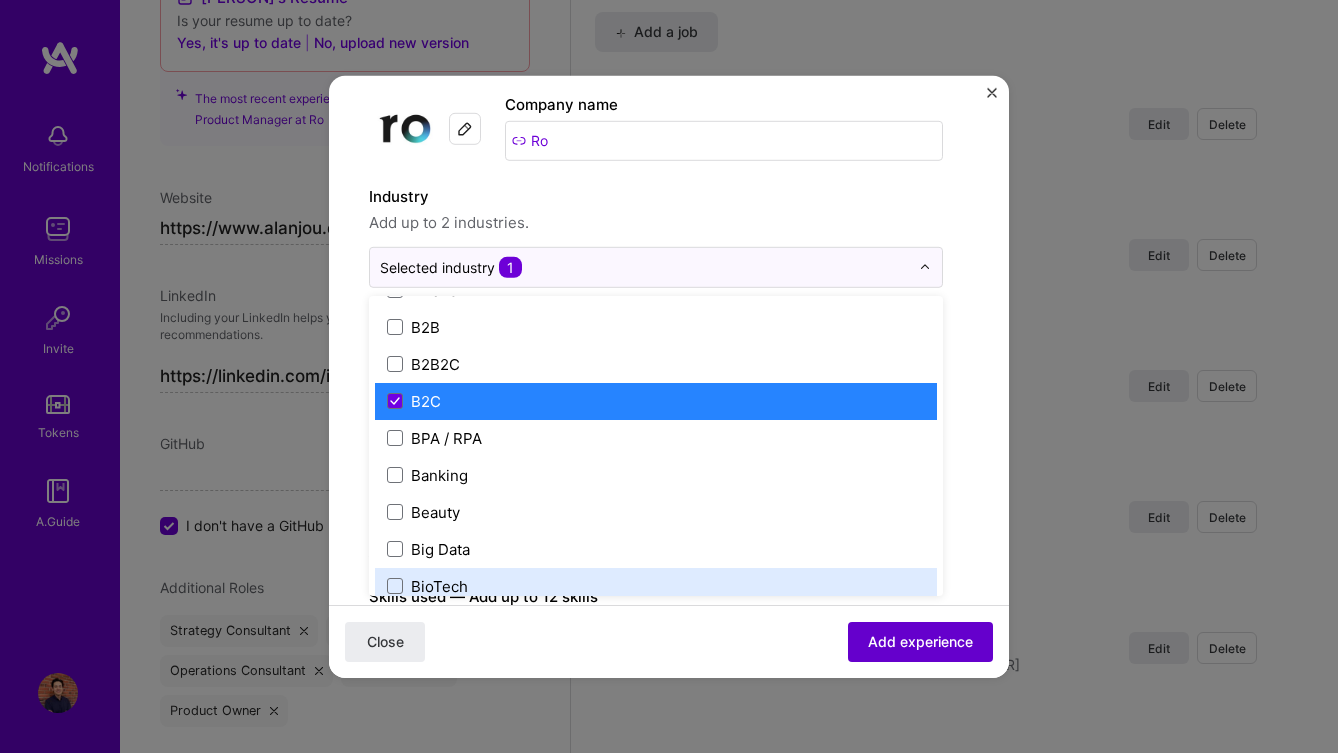 click on "Add experience" at bounding box center [920, 642] 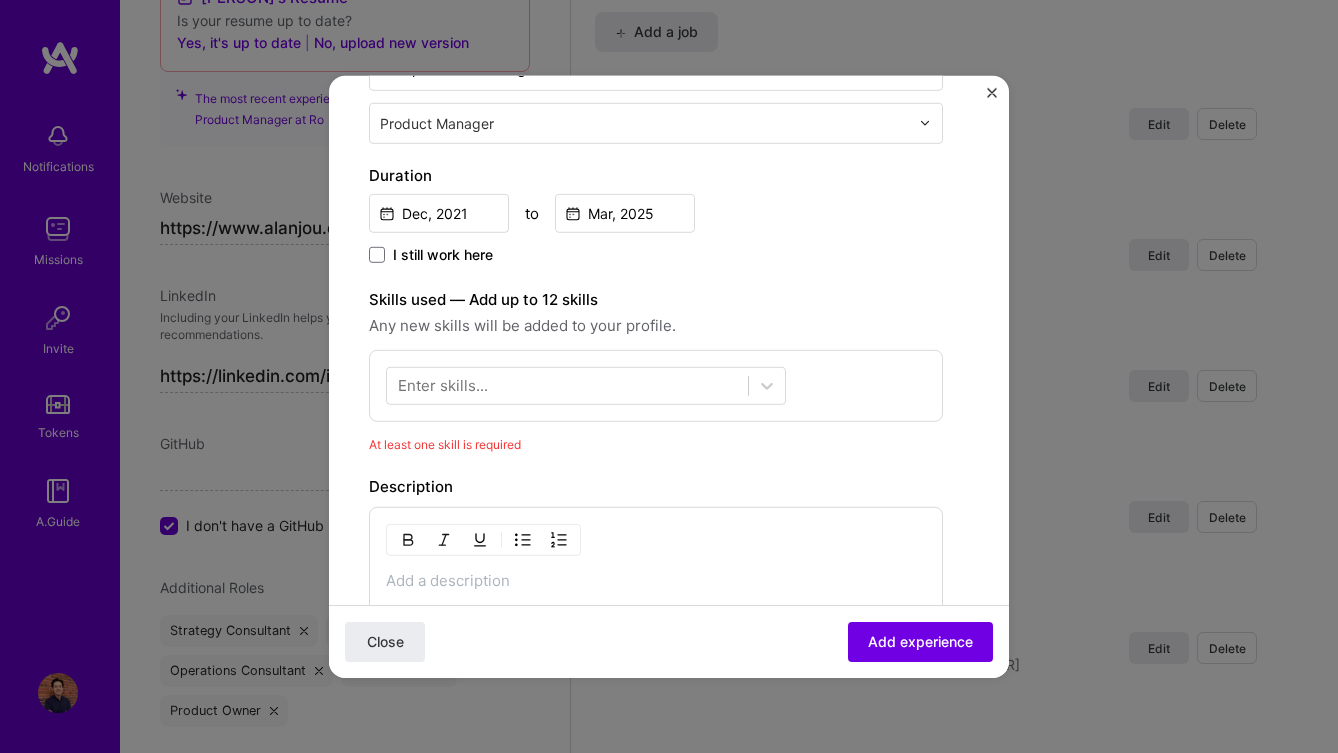 scroll, scrollTop: 375, scrollLeft: 0, axis: vertical 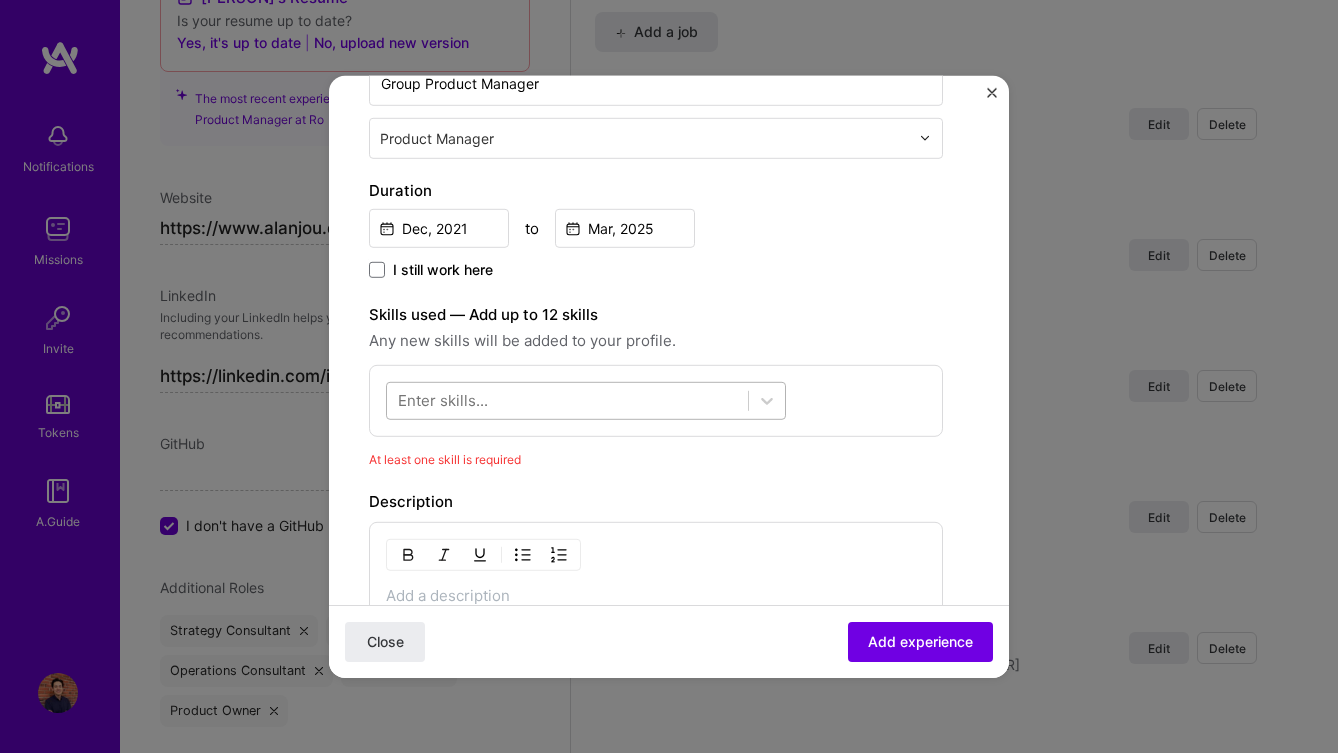 click at bounding box center [567, 400] 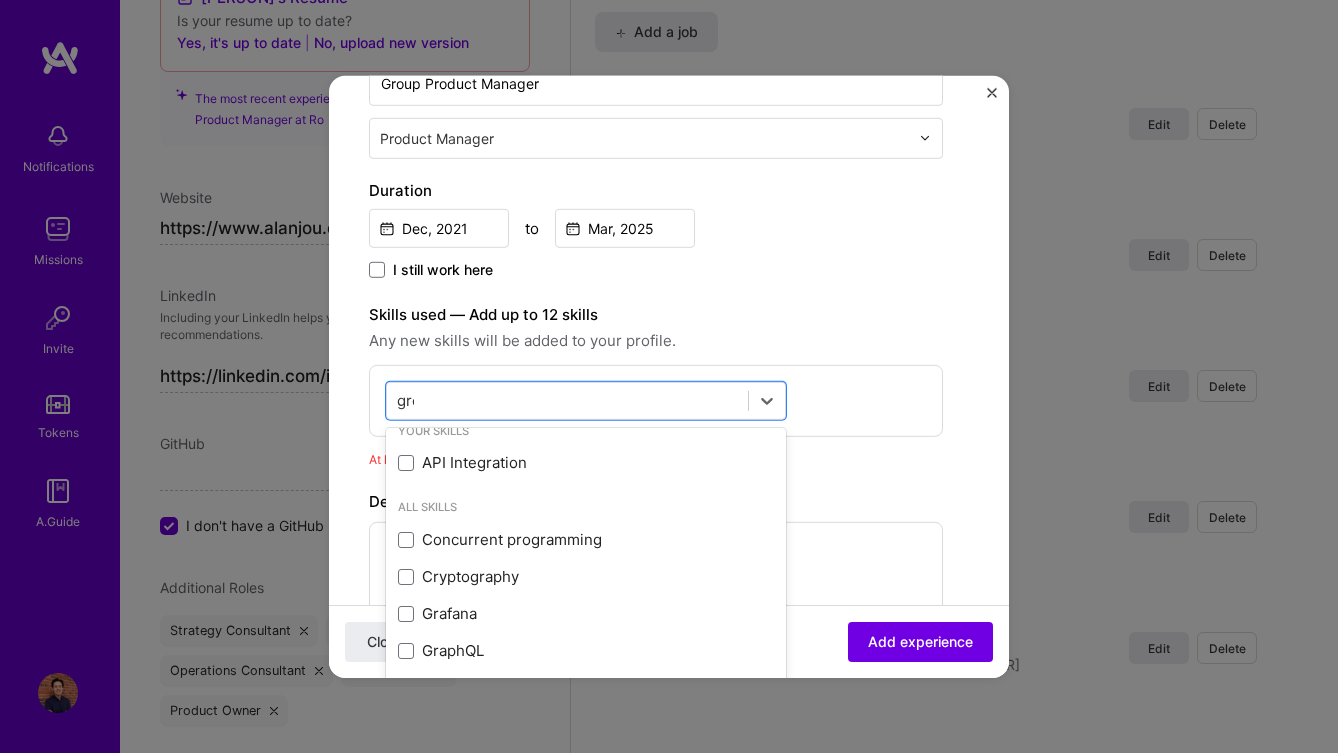 scroll, scrollTop: 0, scrollLeft: 0, axis: both 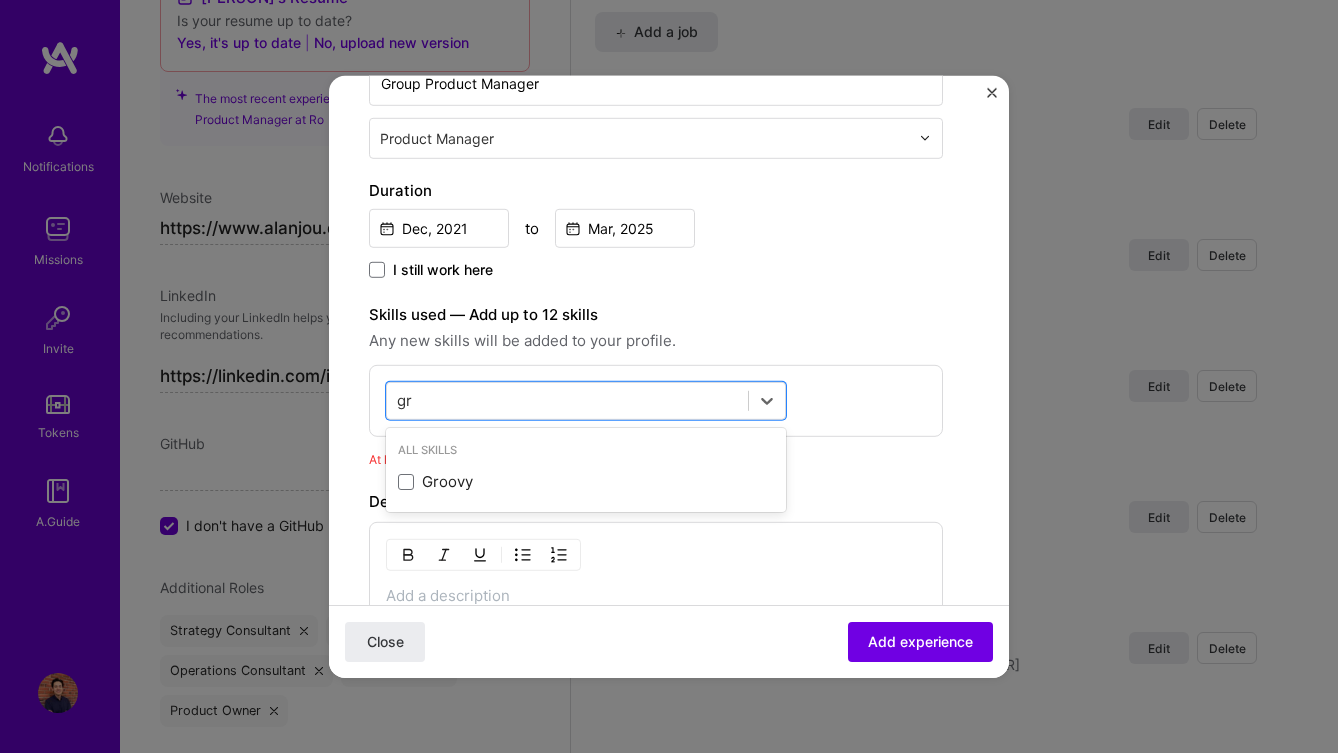 type on "g" 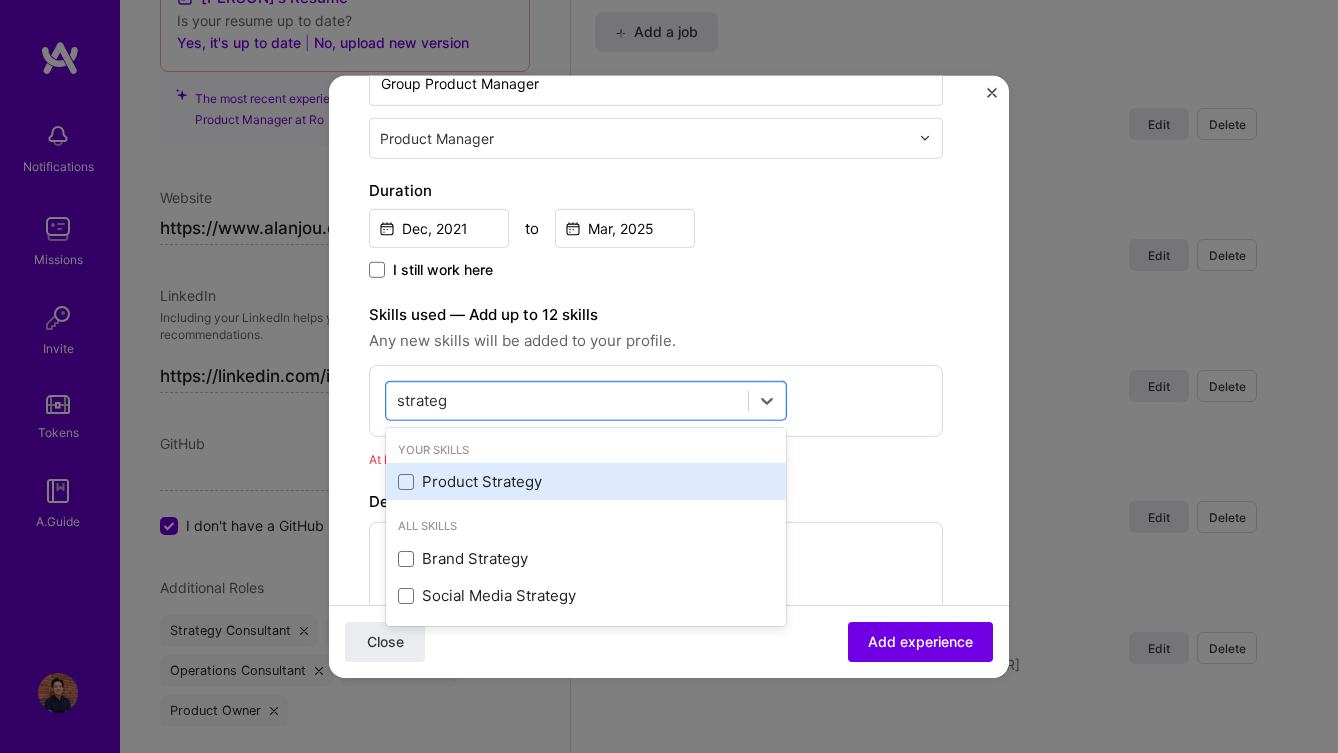 click on "Product Strategy" at bounding box center [586, 481] 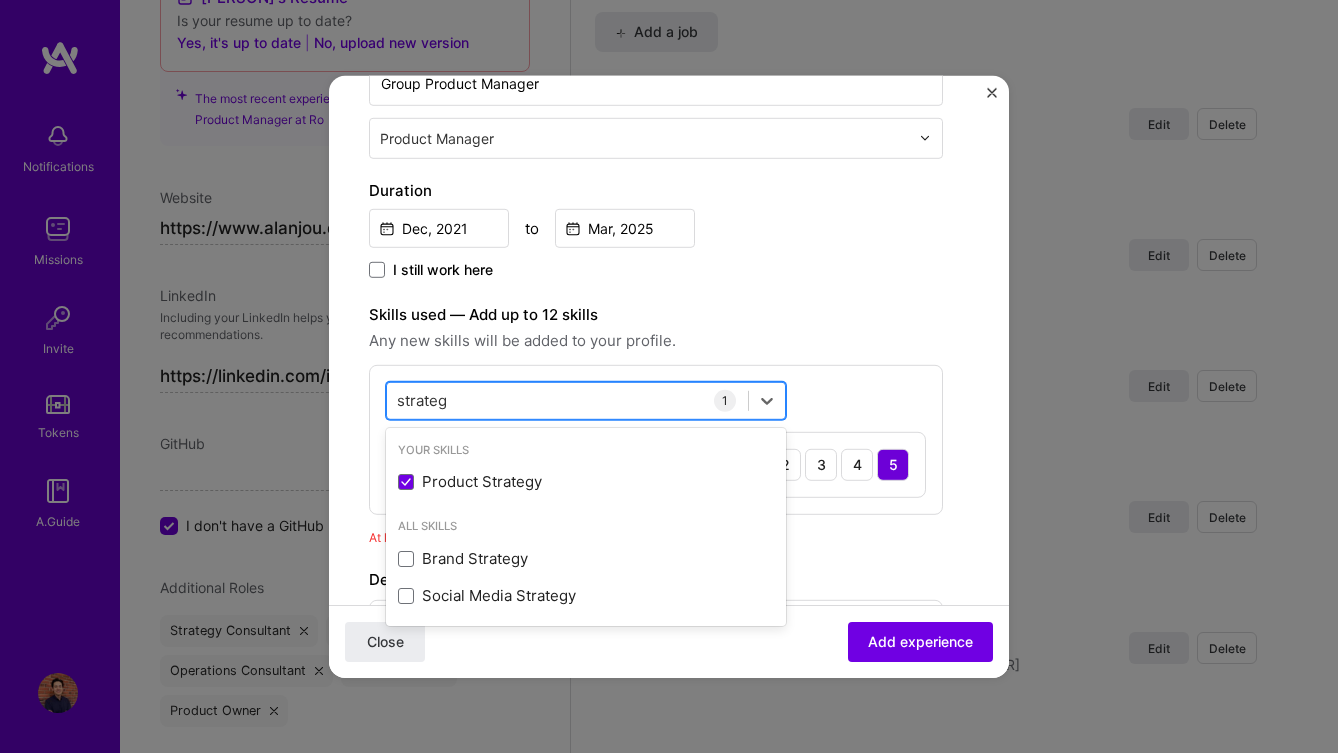 click on "strateg strateg" at bounding box center (567, 400) 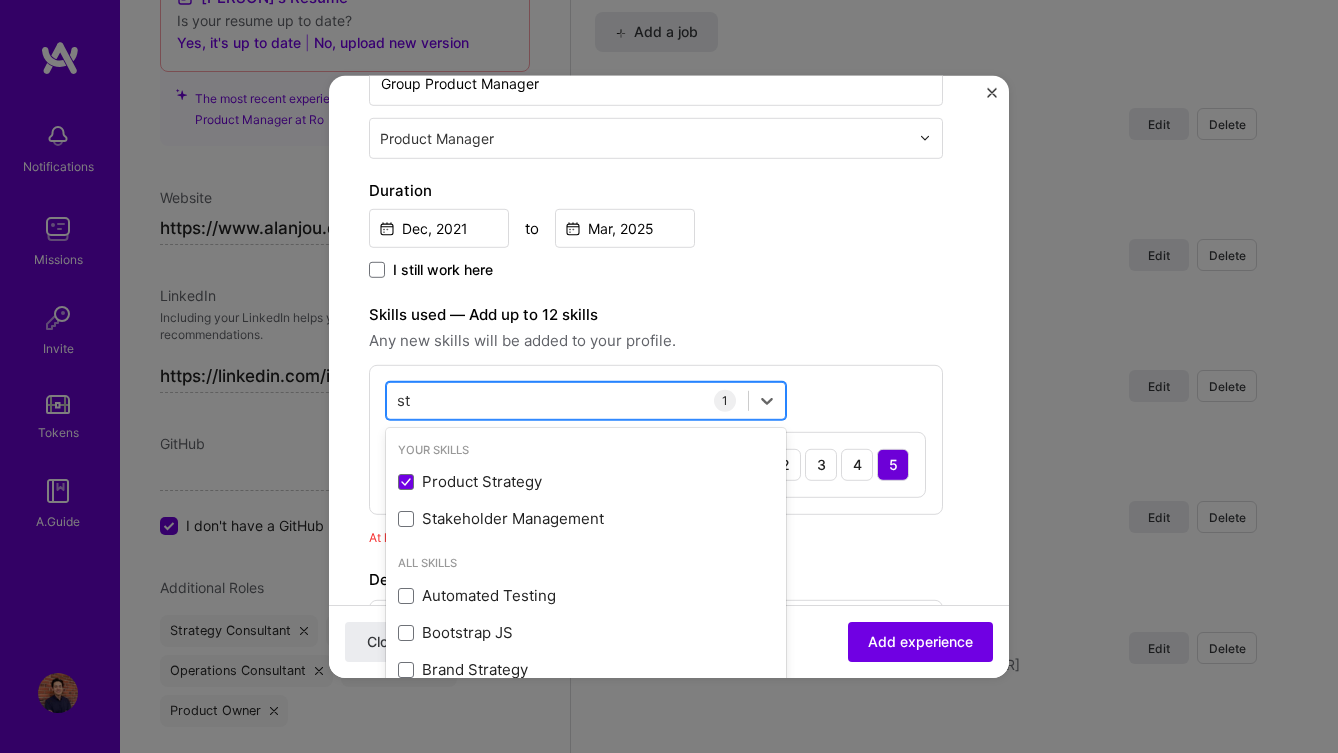 type on "s" 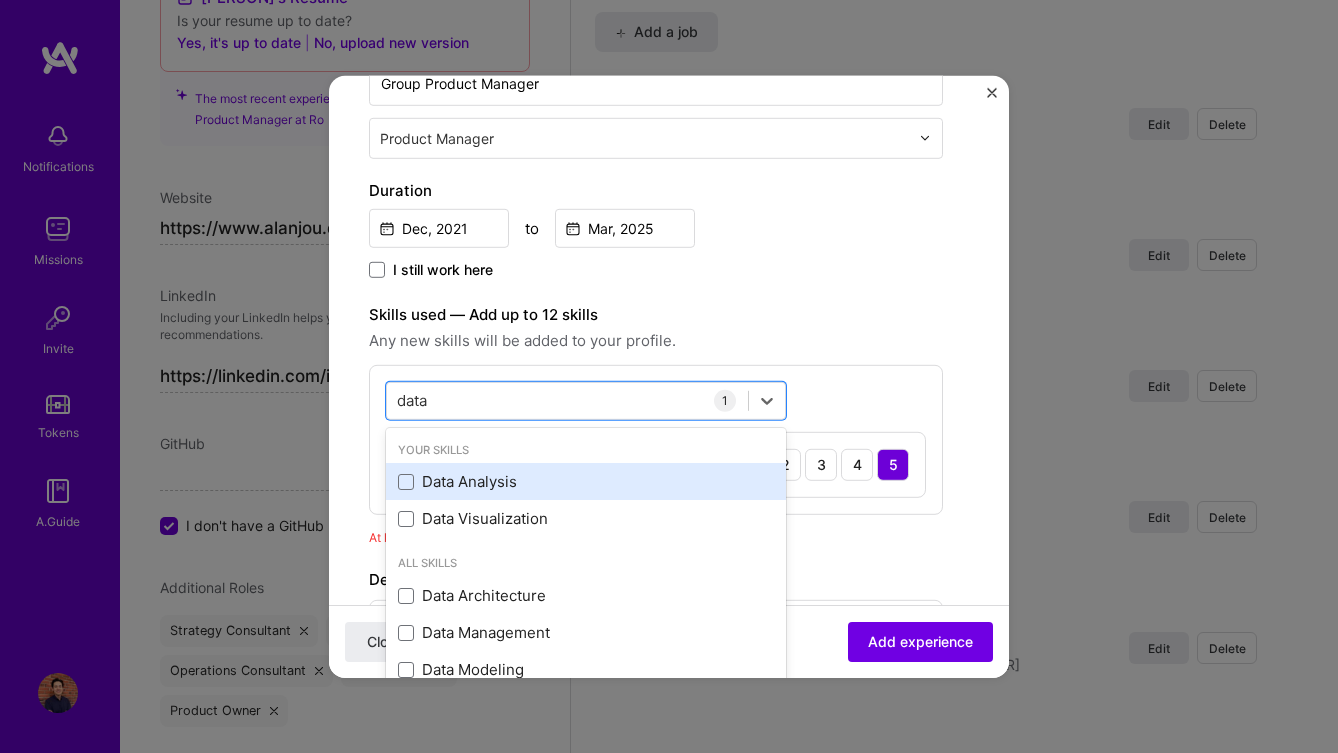 click on "Data Analysis" at bounding box center (586, 481) 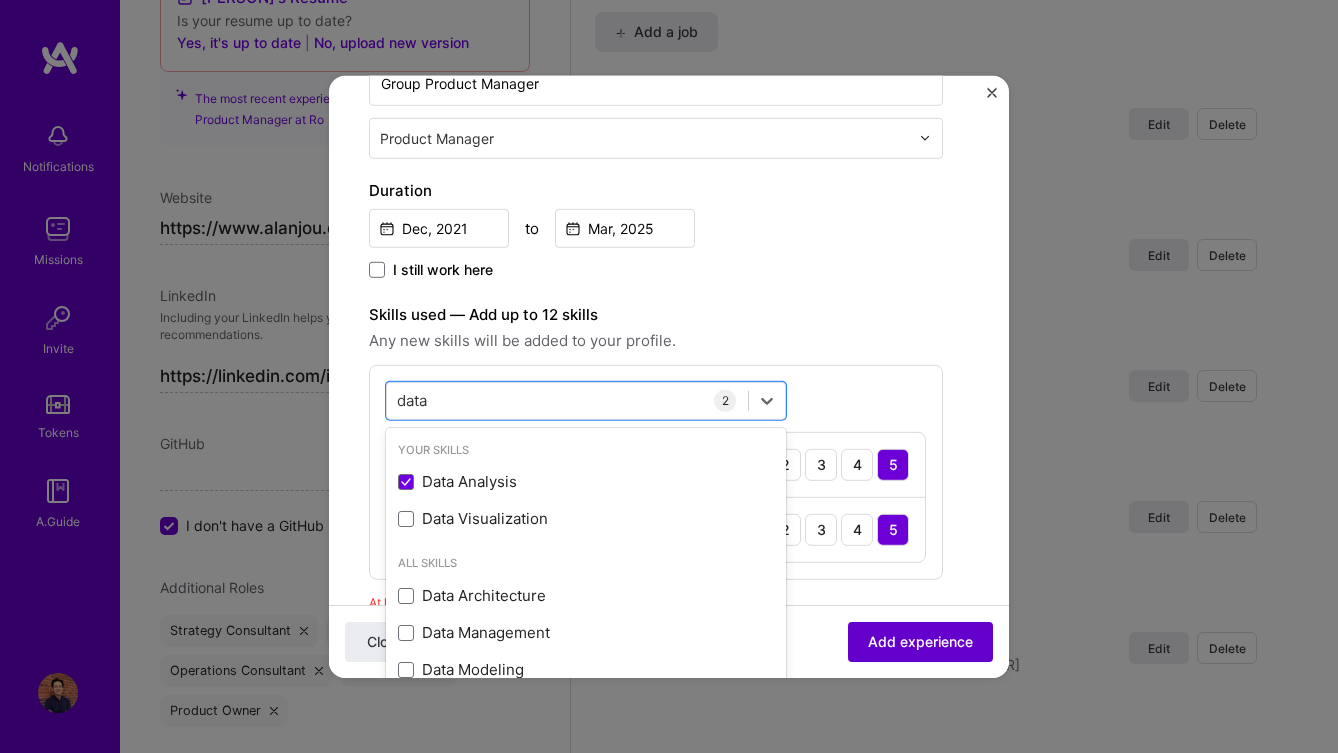 type on "data" 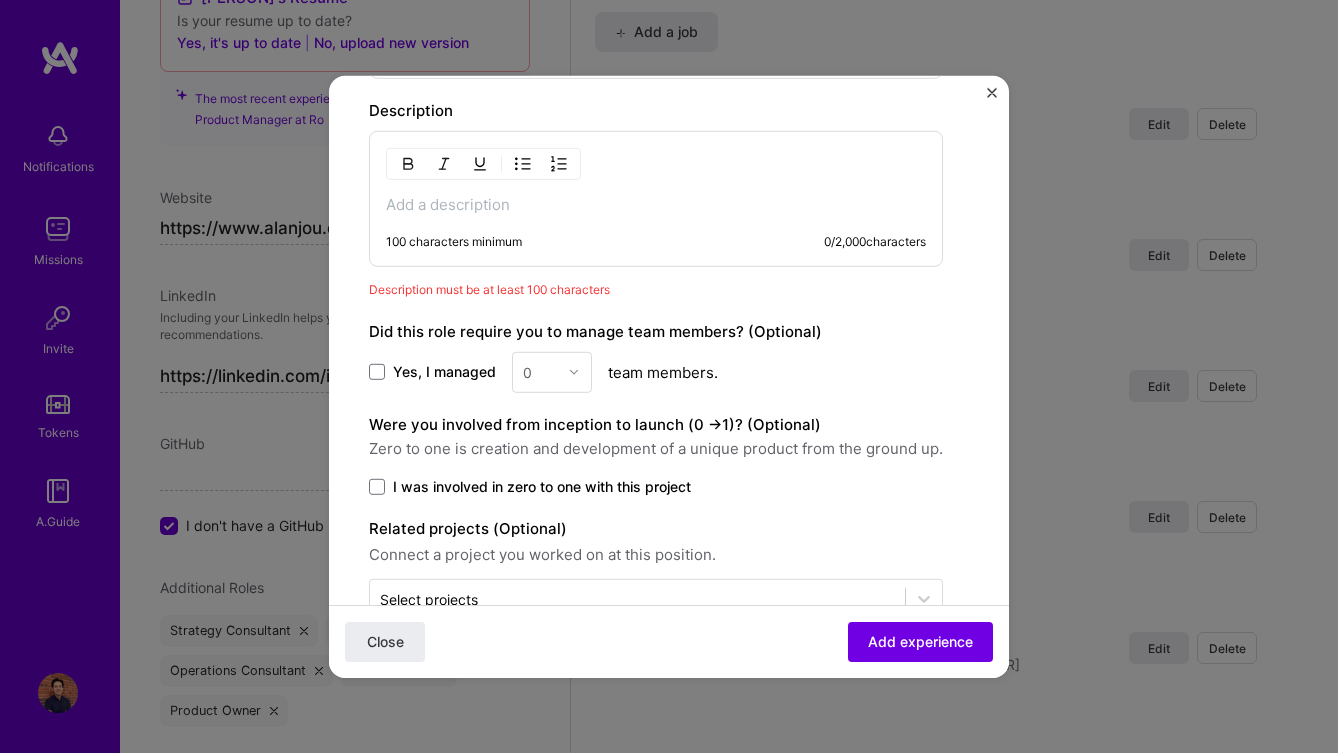scroll, scrollTop: 930, scrollLeft: 0, axis: vertical 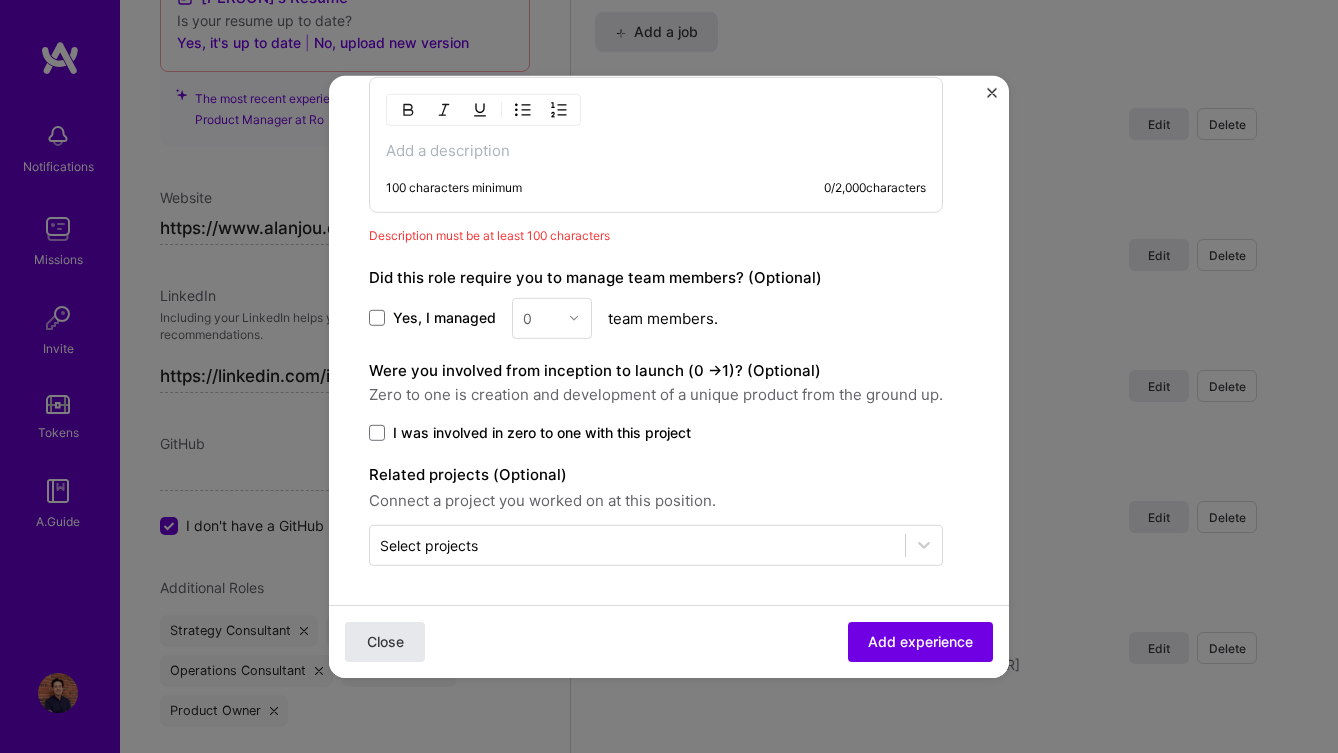 click on "Close" at bounding box center (385, 642) 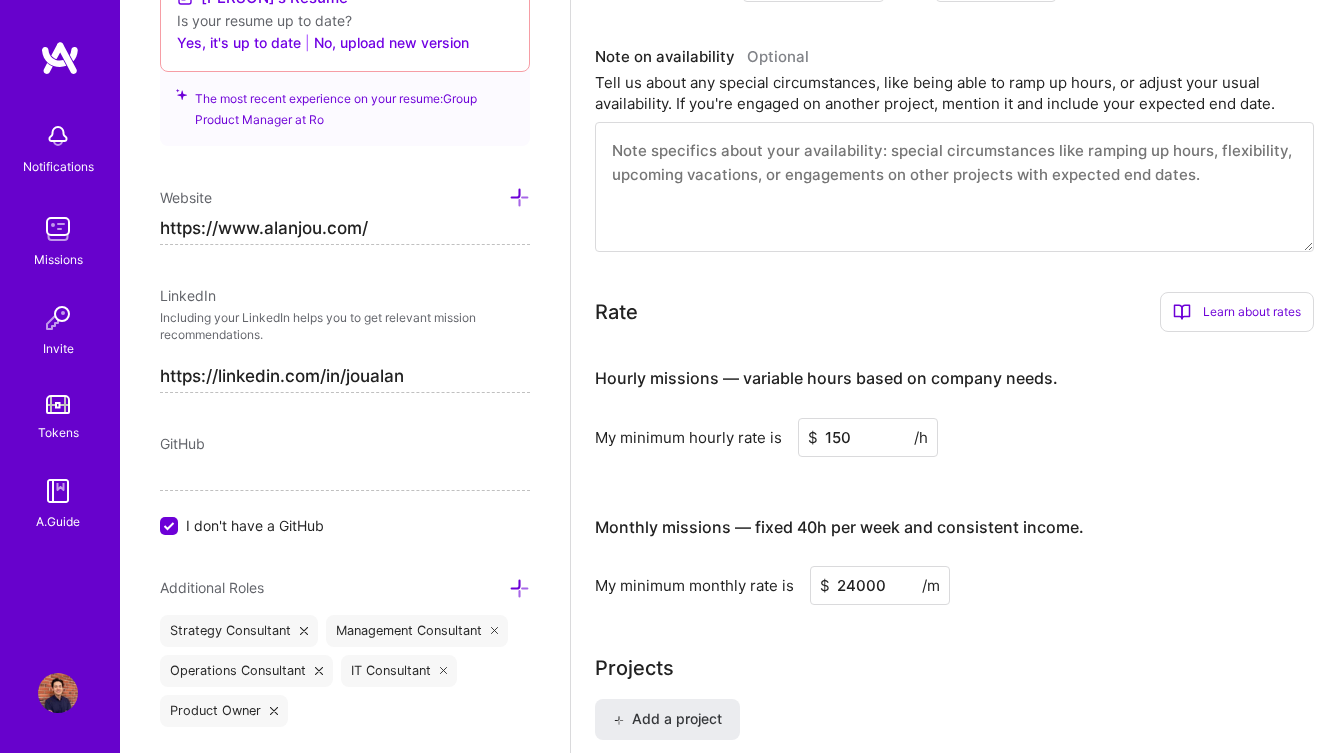scroll, scrollTop: 0, scrollLeft: 0, axis: both 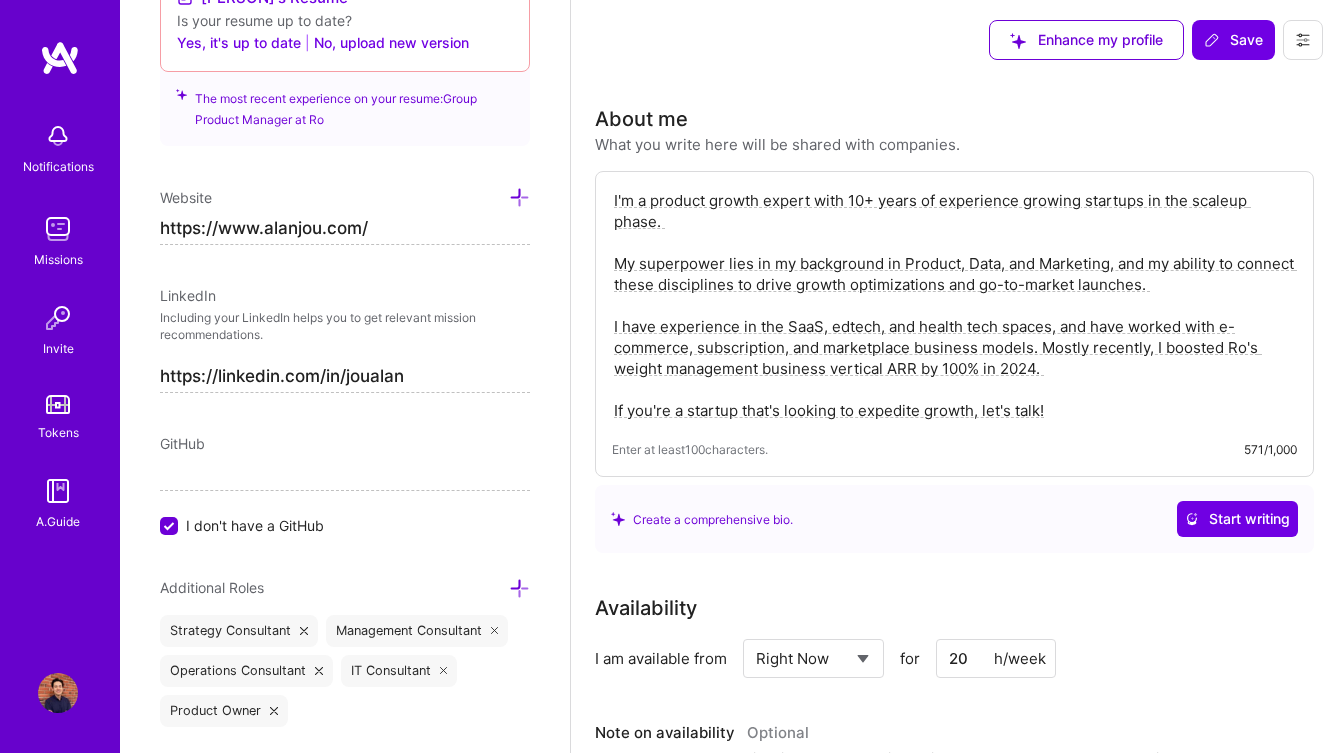 click on "Save" at bounding box center (1233, 40) 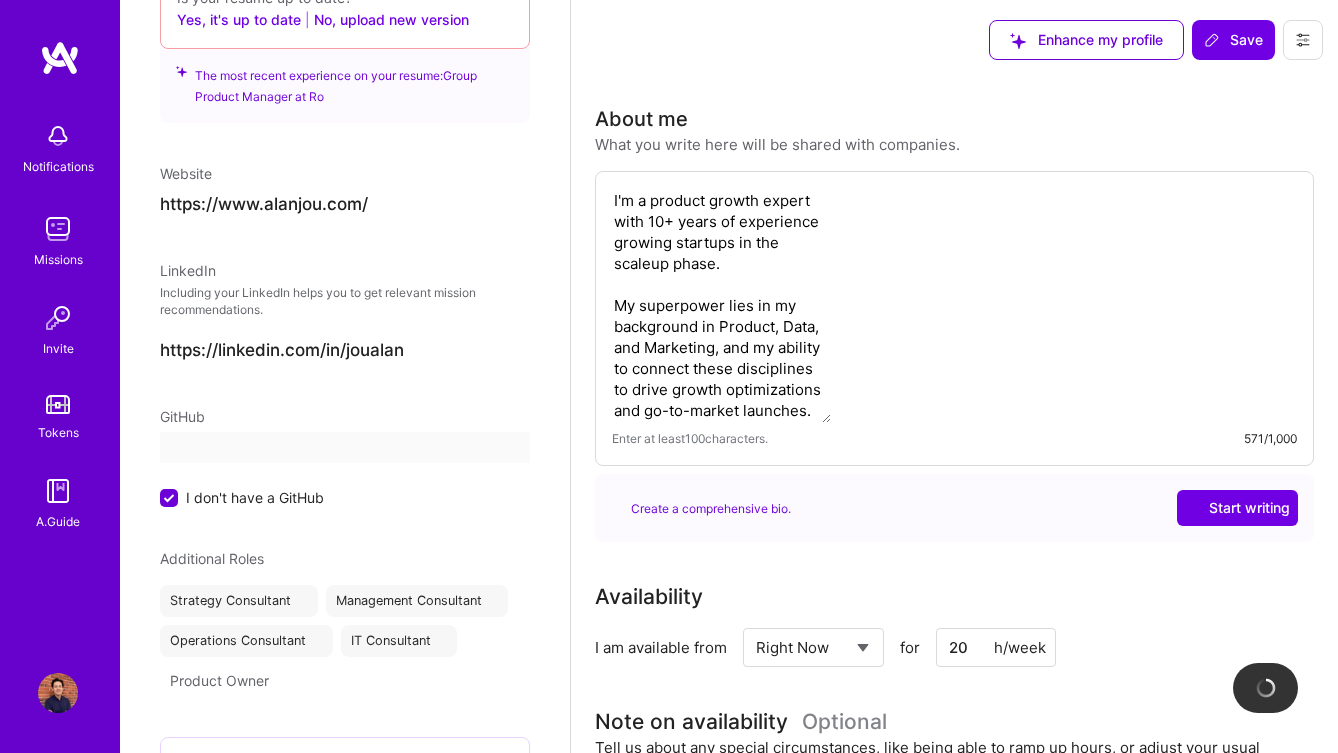 scroll, scrollTop: 734, scrollLeft: 0, axis: vertical 